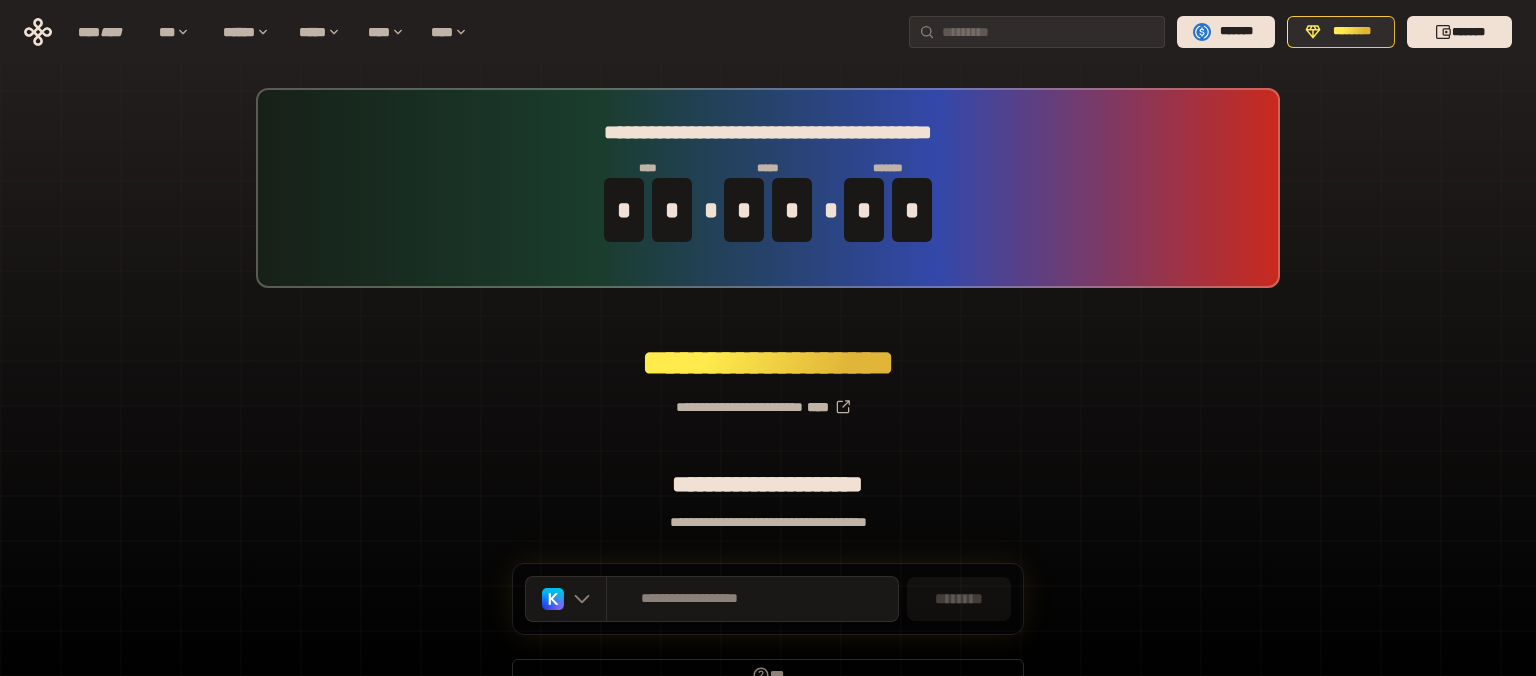 scroll, scrollTop: 0, scrollLeft: 0, axis: both 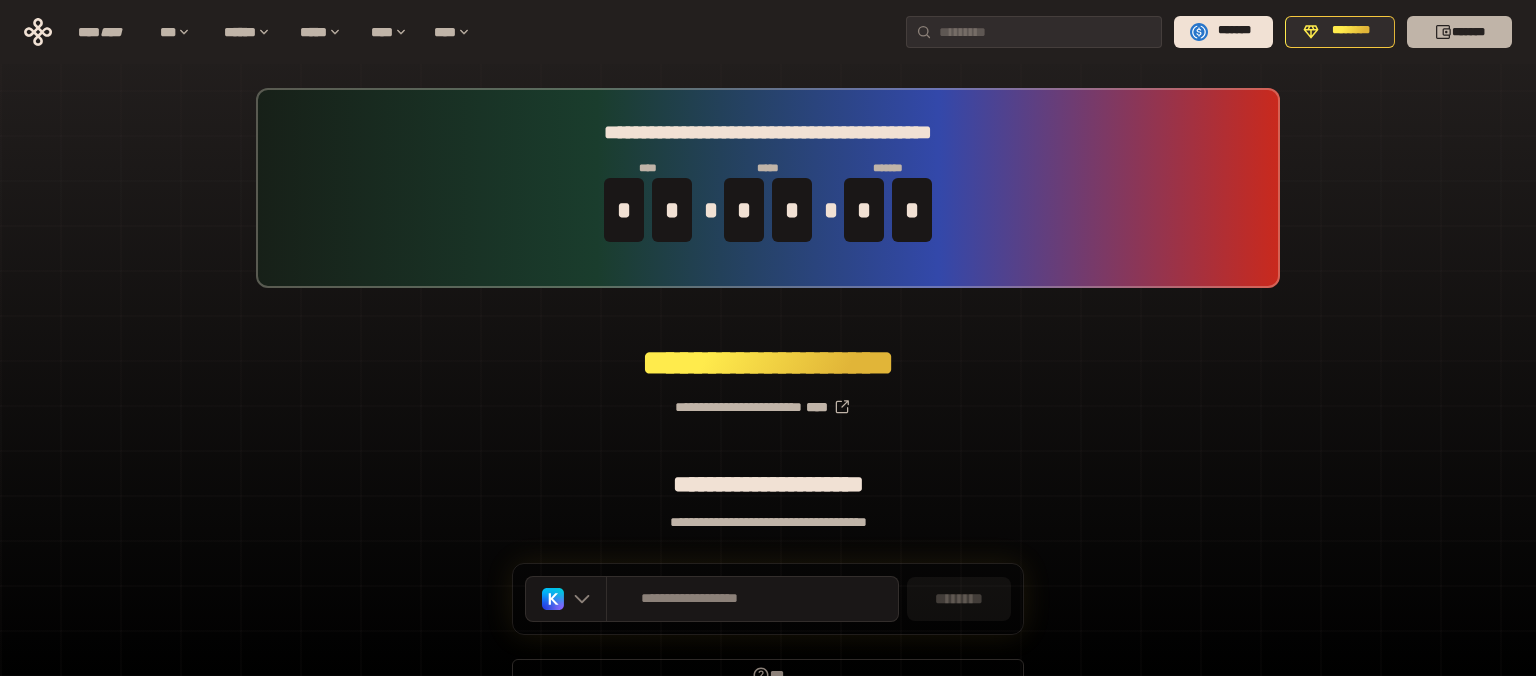 click on "*******" at bounding box center [1459, 32] 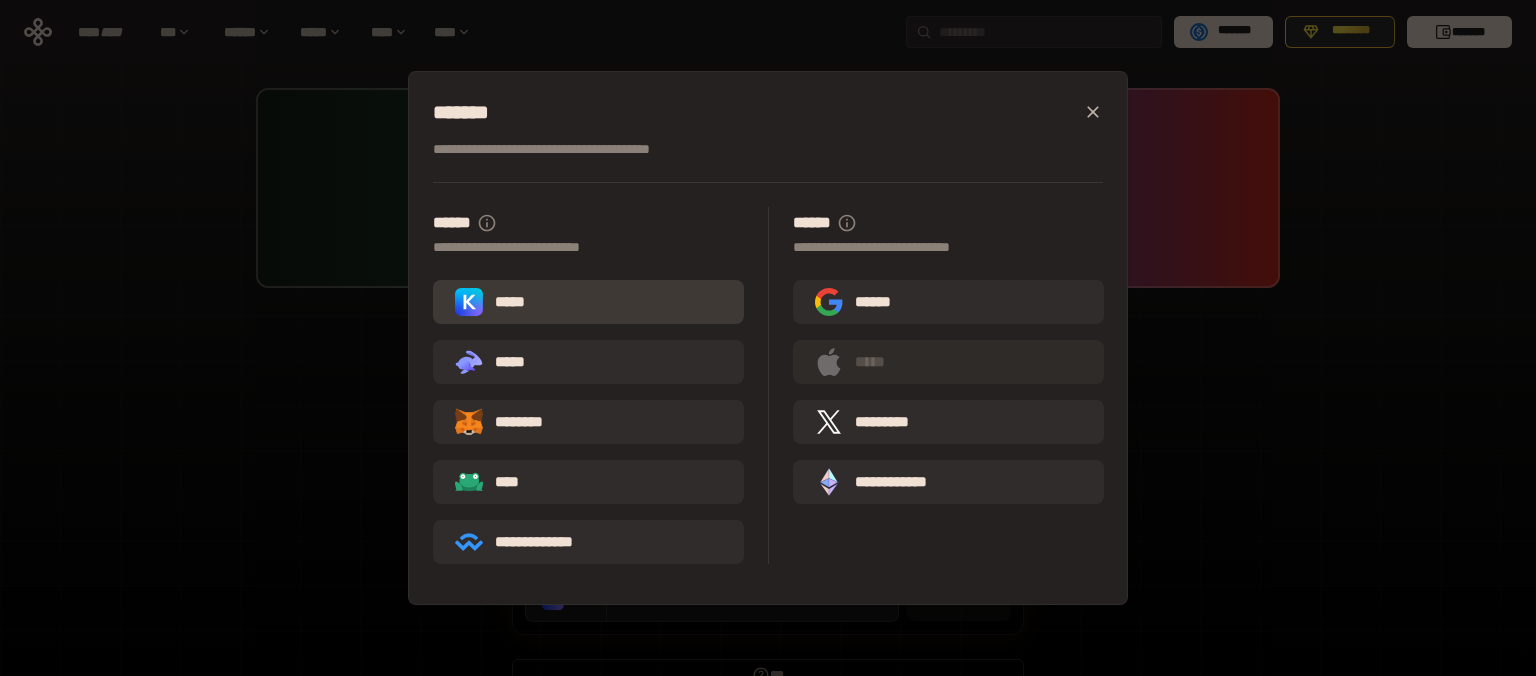 click on "*****" at bounding box center [588, 302] 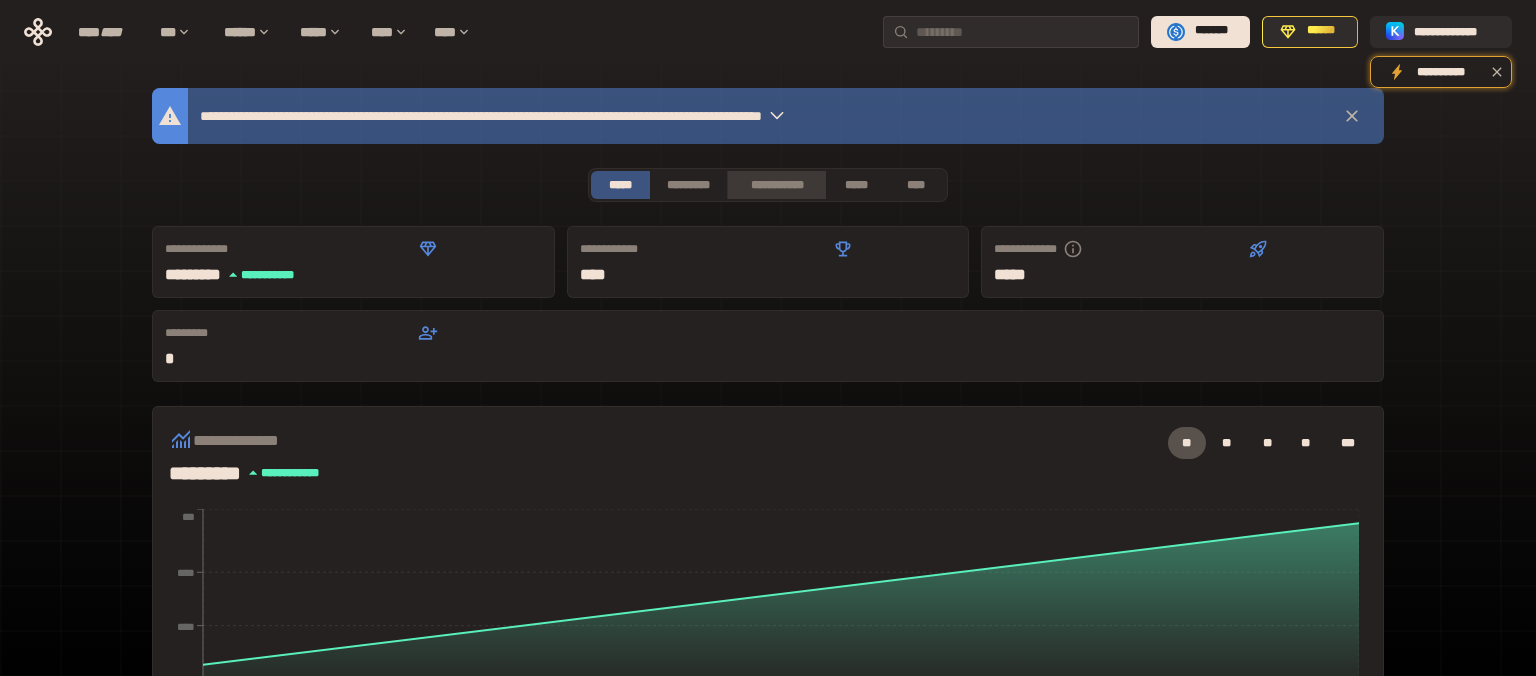 click on "**********" at bounding box center (776, 185) 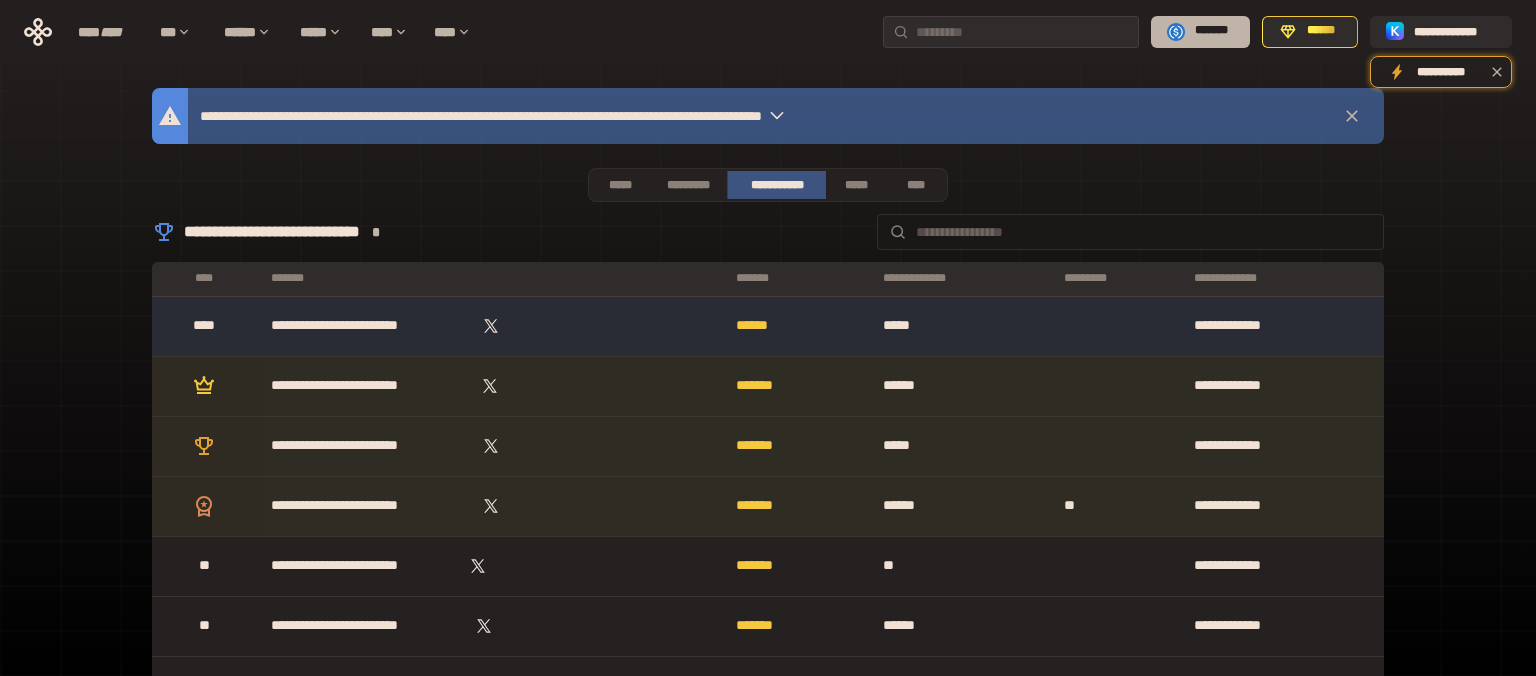 click on "*******" at bounding box center (1211, 31) 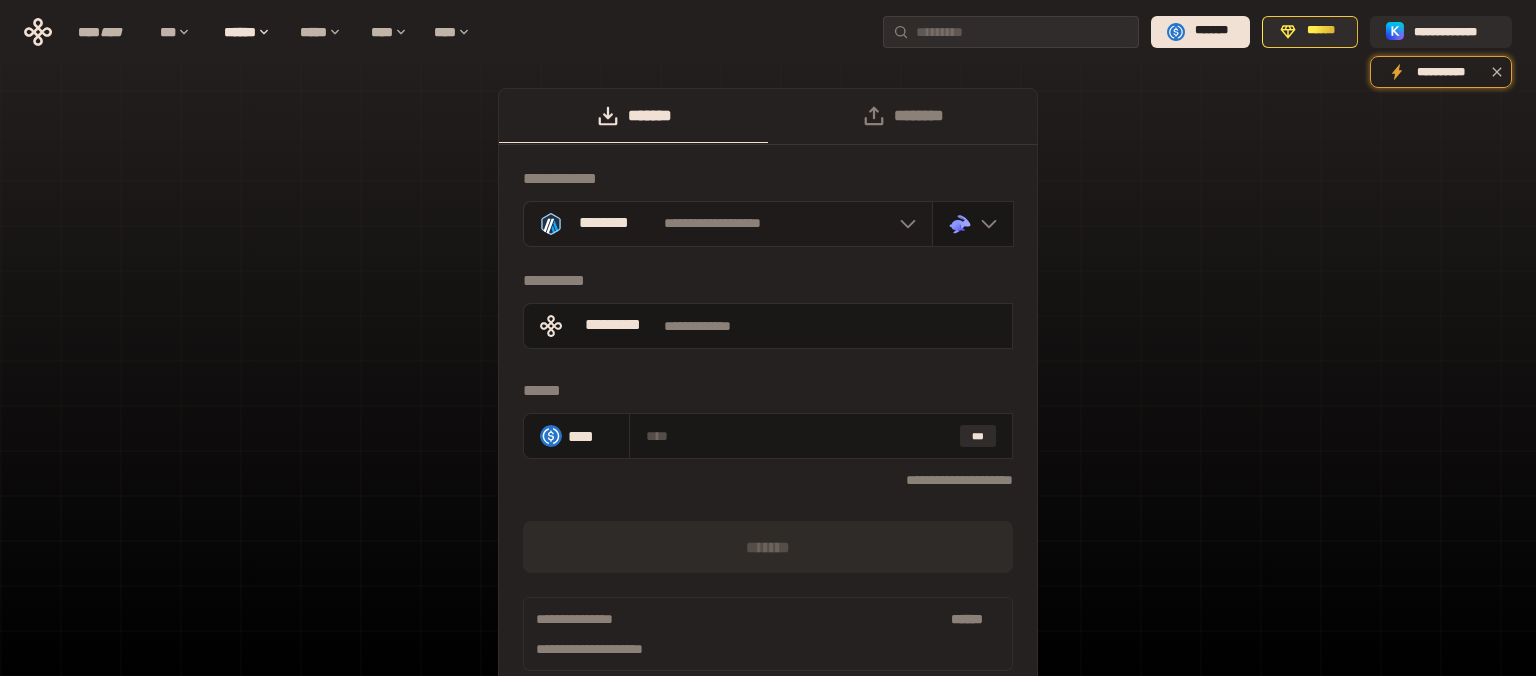 click 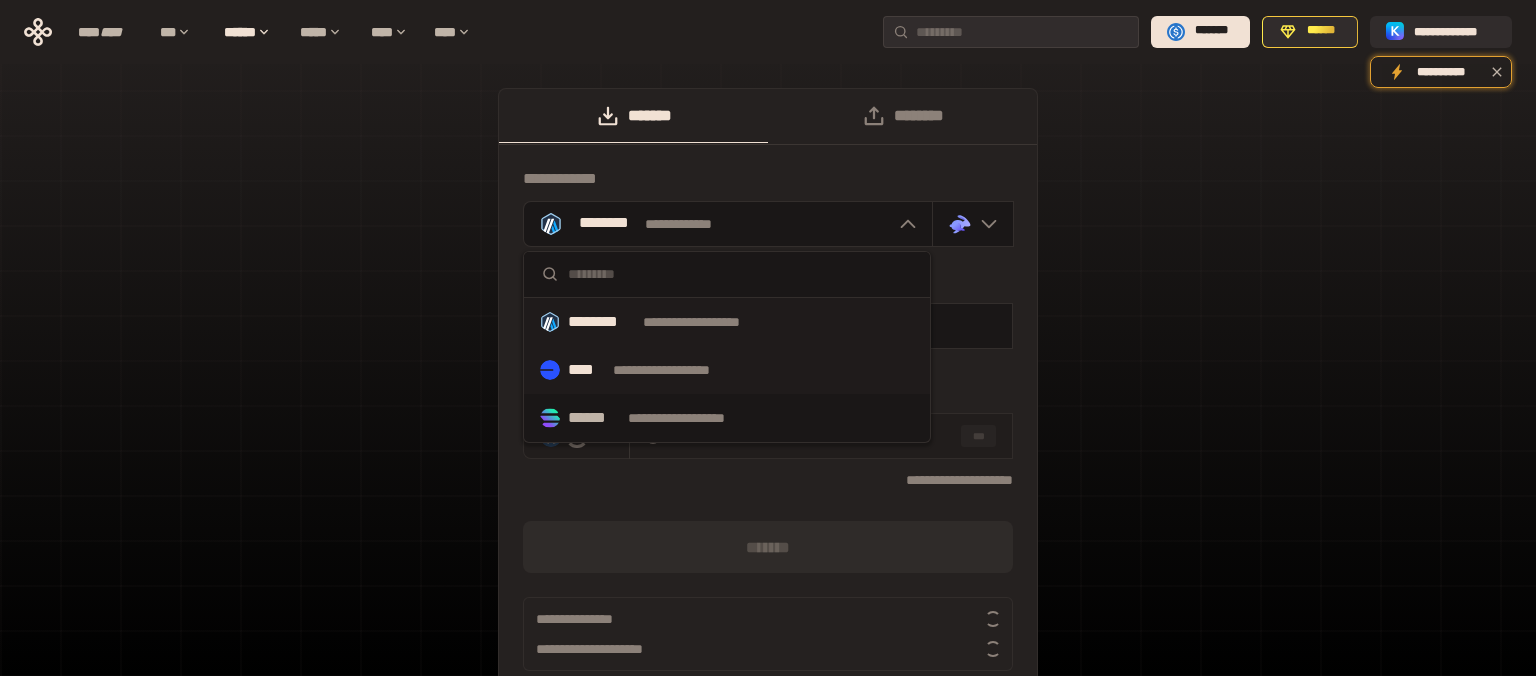 click on "**********" at bounding box center [680, 370] 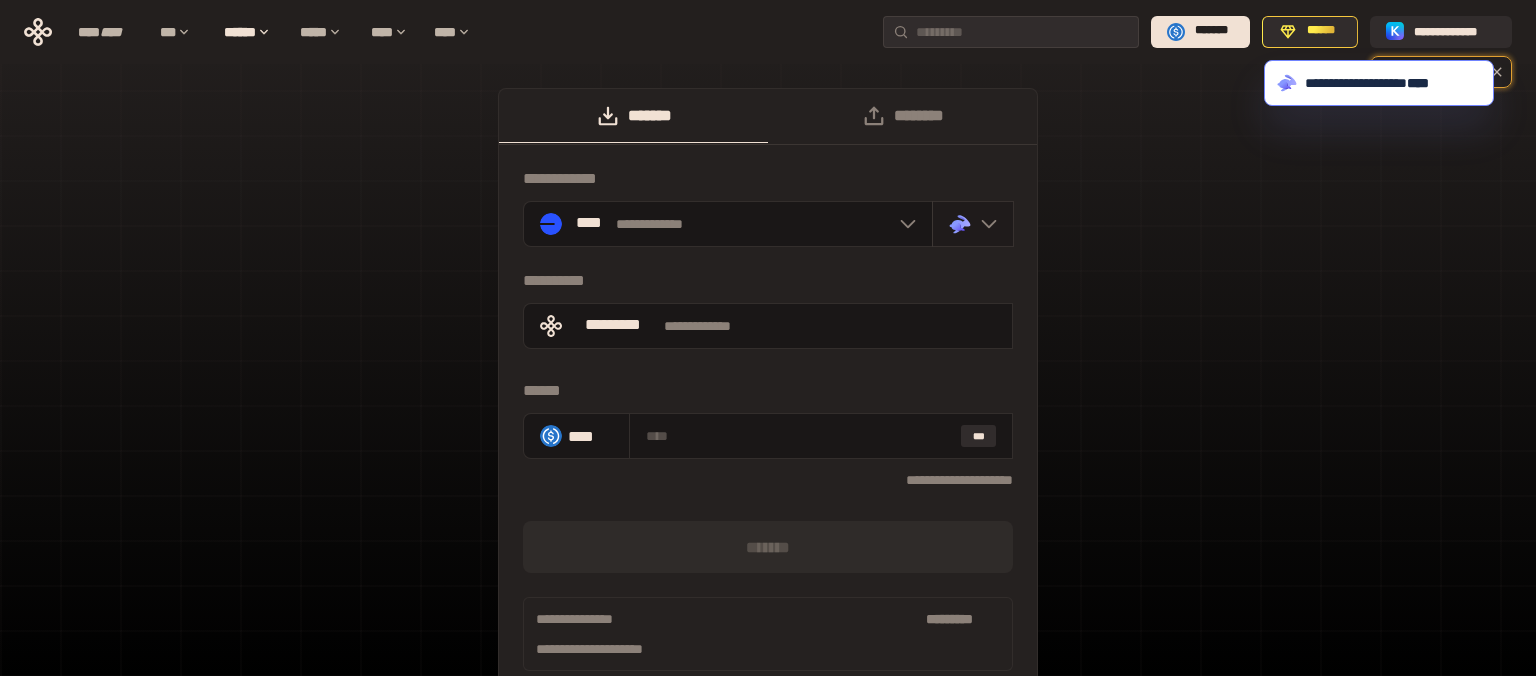 click 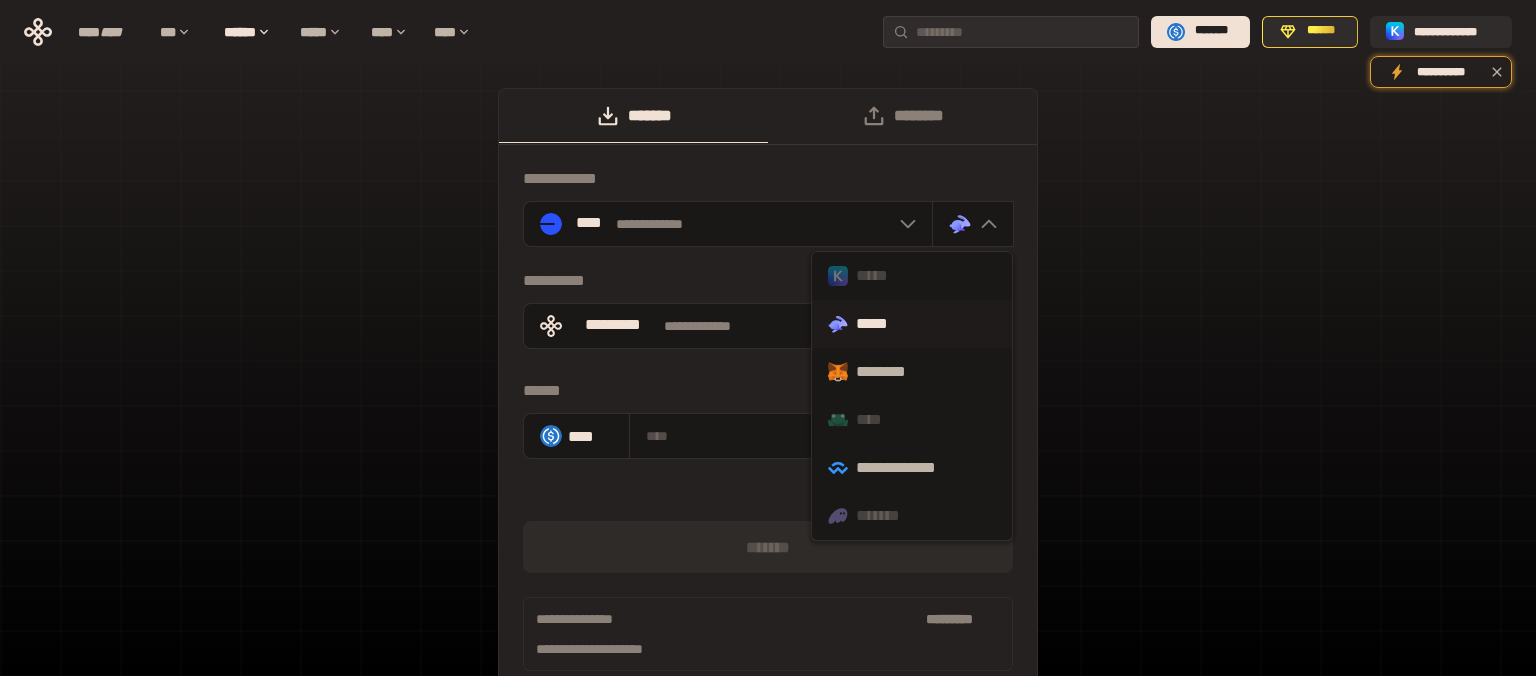 click on ".st0{fill:url(#SVGID_1_);}
.st1{fill-rule:evenodd;clip-rule:evenodd;fill:url(#SVGID_00000161597173617360504640000012432366591255278478_);}
.st2{fill-rule:evenodd;clip-rule:evenodd;fill:url(#SVGID_00000021803777515098205300000017382971856690286485_);}
.st3{fill:url(#SVGID_00000031192219548086493050000012287181694732331425_);}
*****" at bounding box center [912, 324] 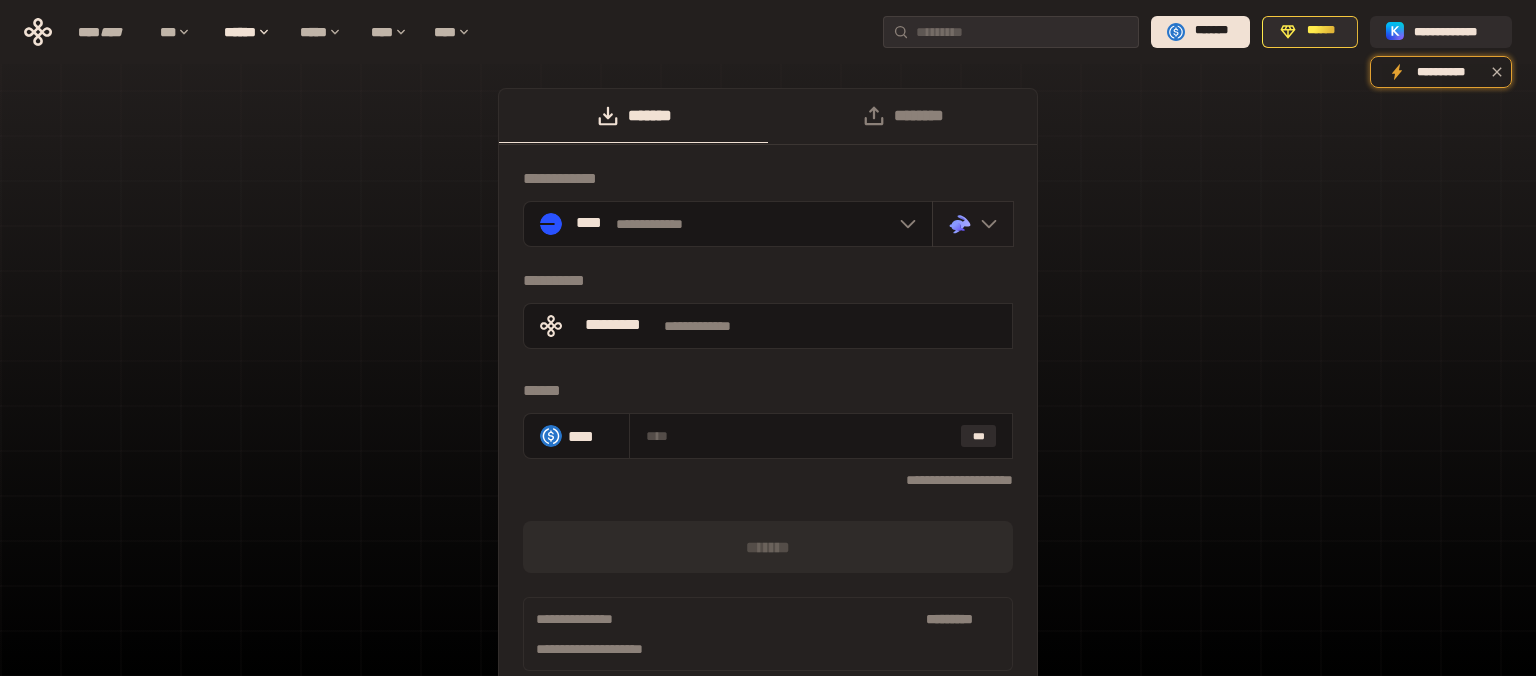 click 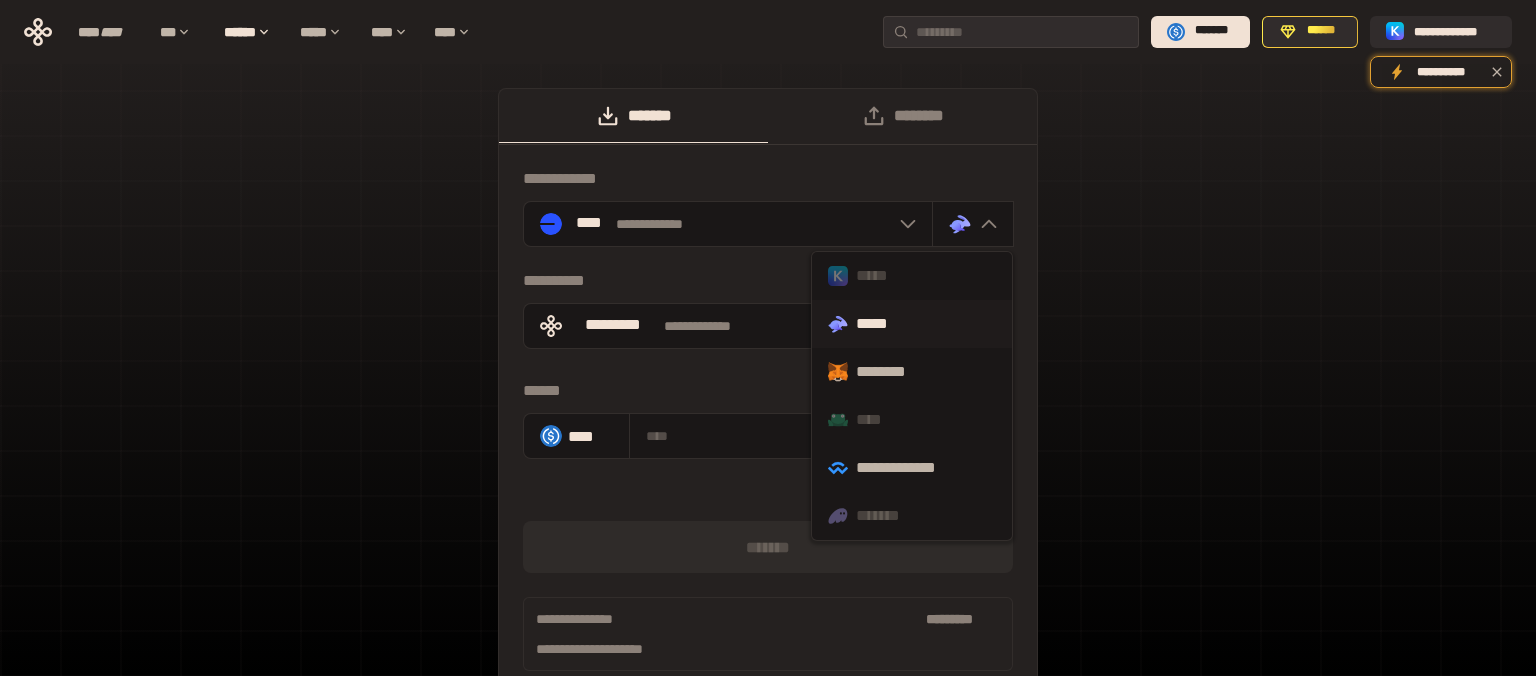 click on ".st0{fill:url(#SVGID_1_);}
.st1{fill-rule:evenodd;clip-rule:evenodd;fill:url(#SVGID_00000161597173617360504640000012432366591255278478_);}
.st2{fill-rule:evenodd;clip-rule:evenodd;fill:url(#SVGID_00000021803777515098205300000017382971856690286485_);}
.st3{fill:url(#SVGID_00000031192219548086493050000012287181694732331425_);}
*****" at bounding box center (912, 324) 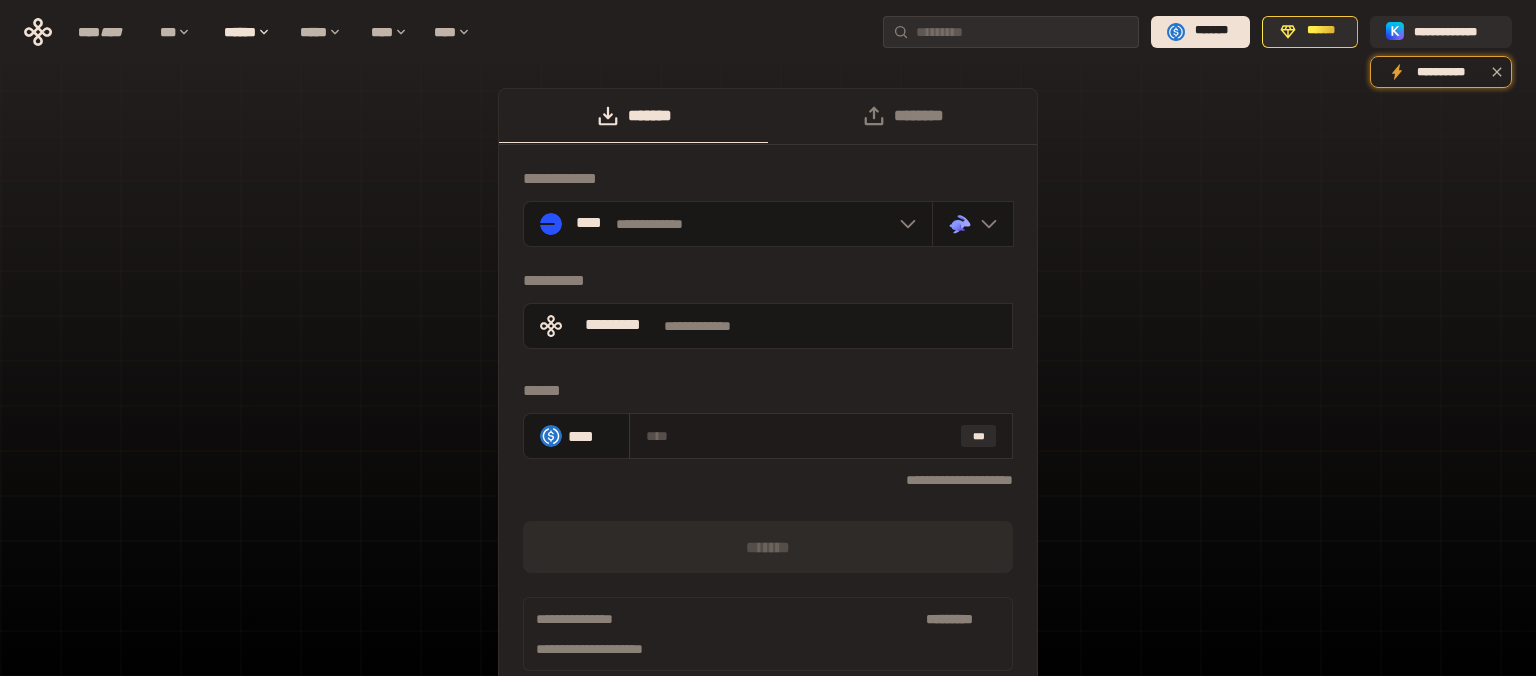 click at bounding box center (799, 436) 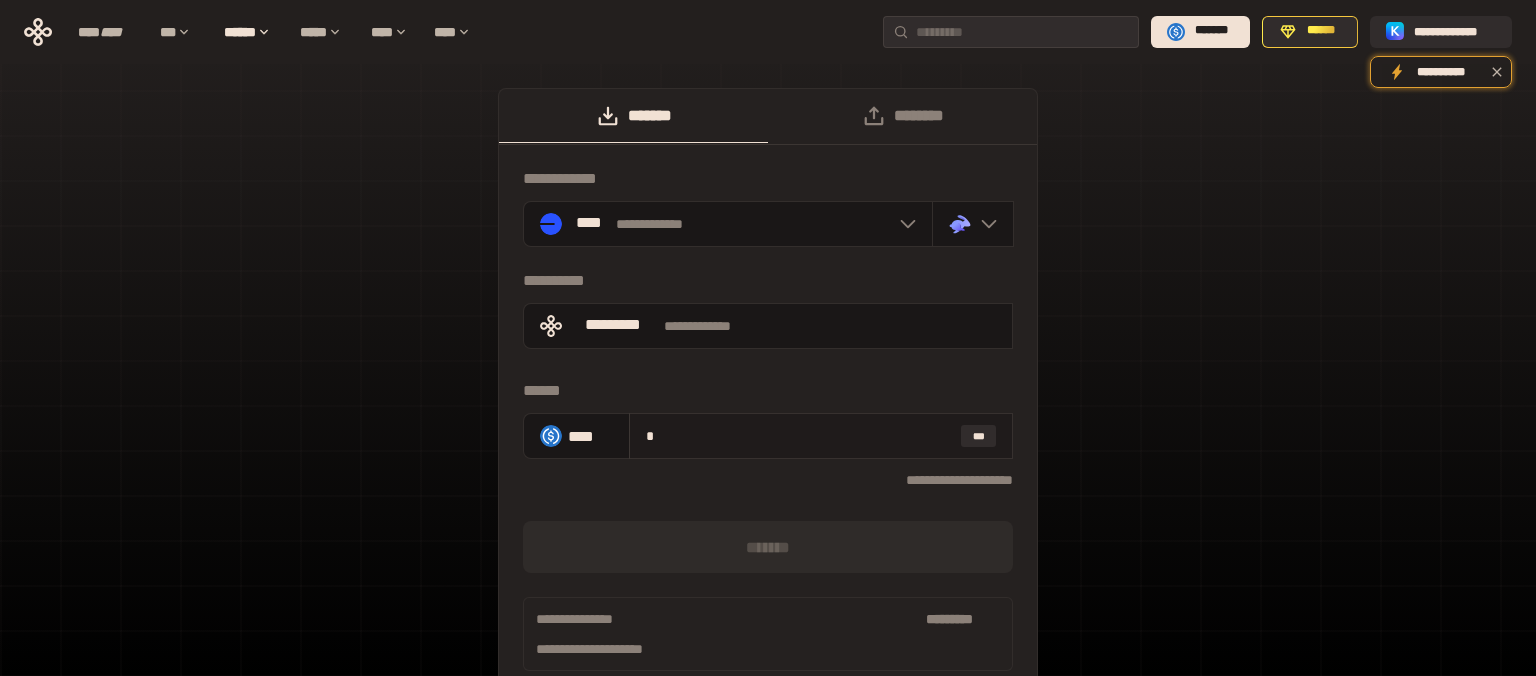 type on "*" 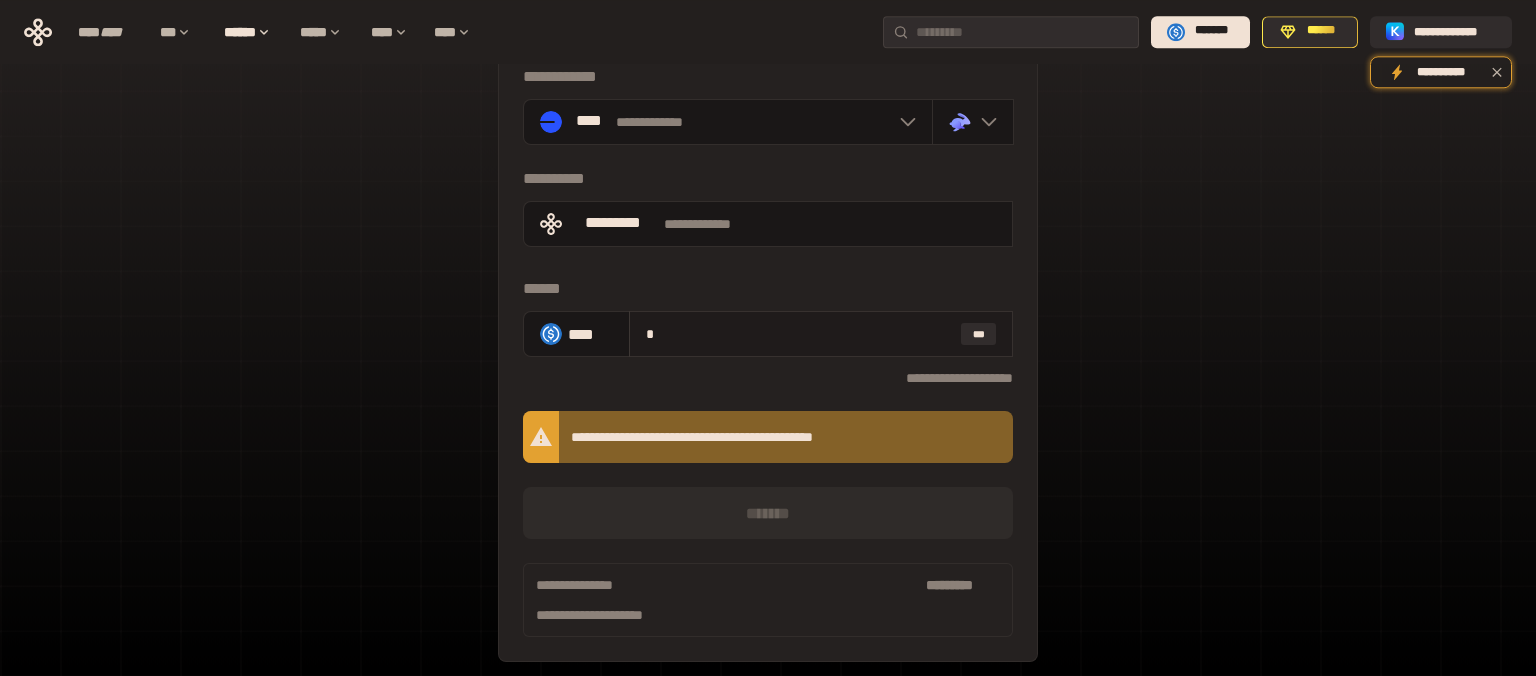 scroll, scrollTop: 105, scrollLeft: 0, axis: vertical 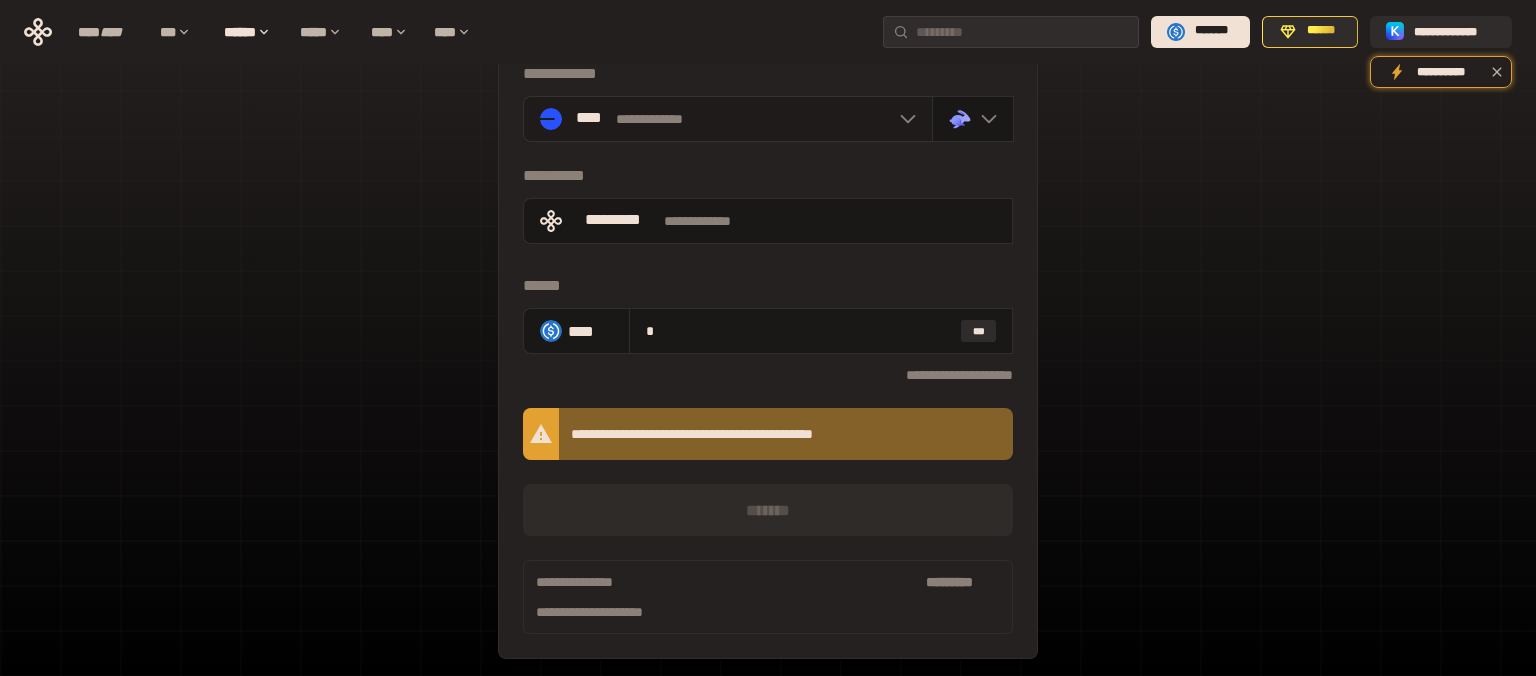 click 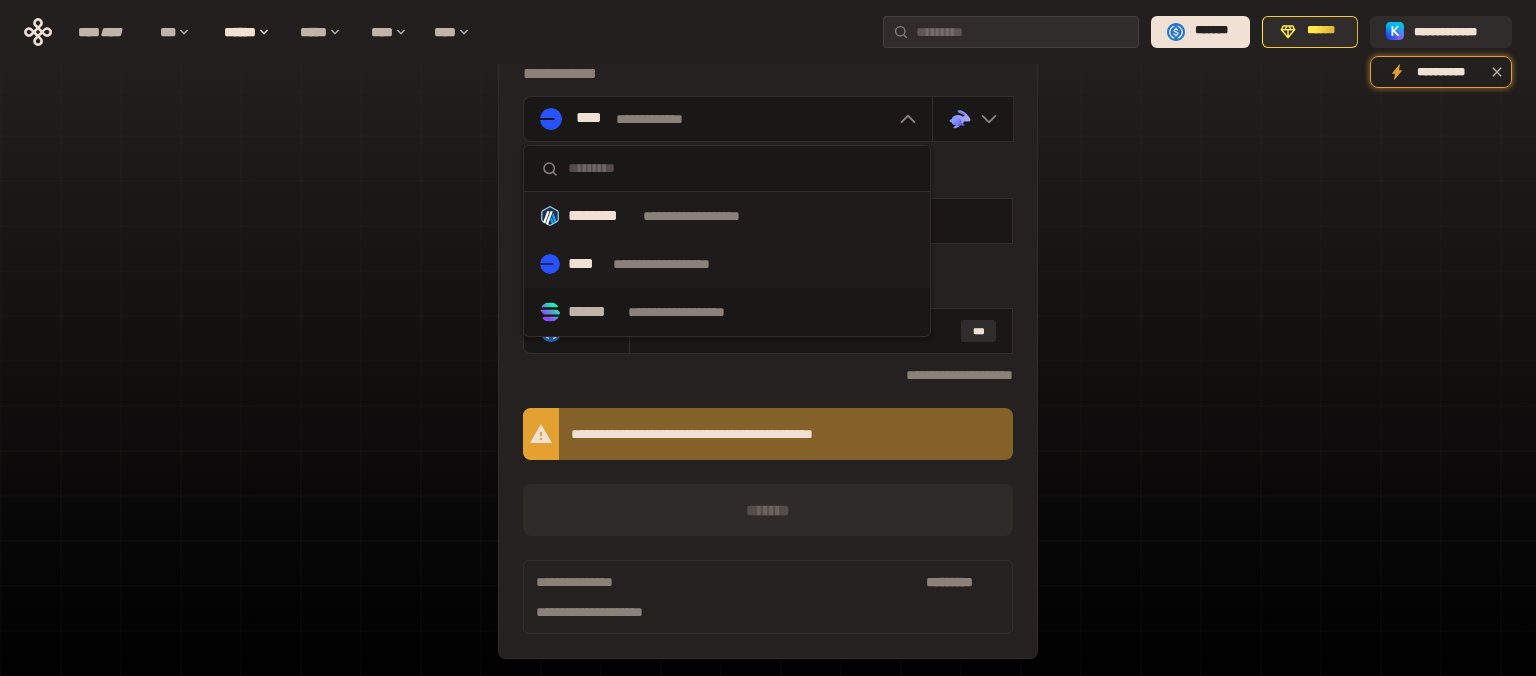 click on "**********" at bounding box center [727, 216] 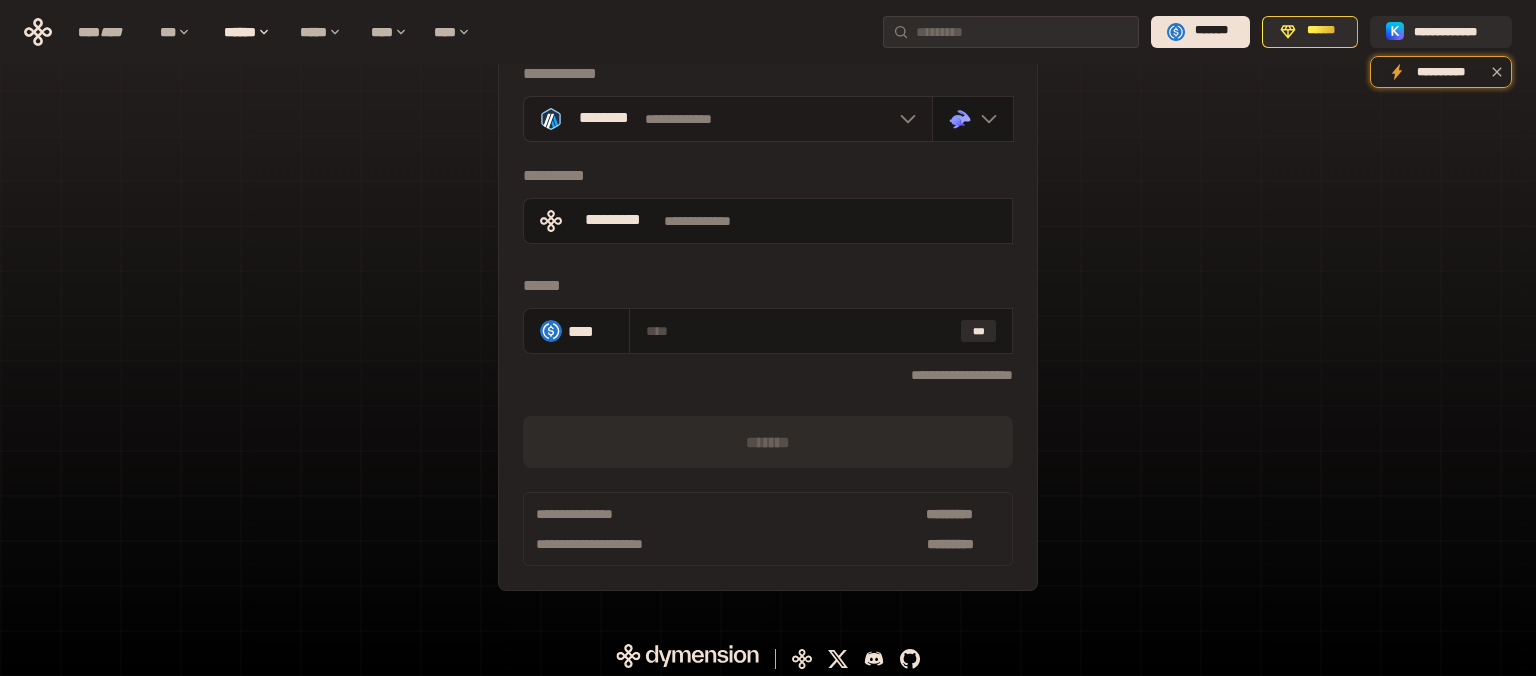 click 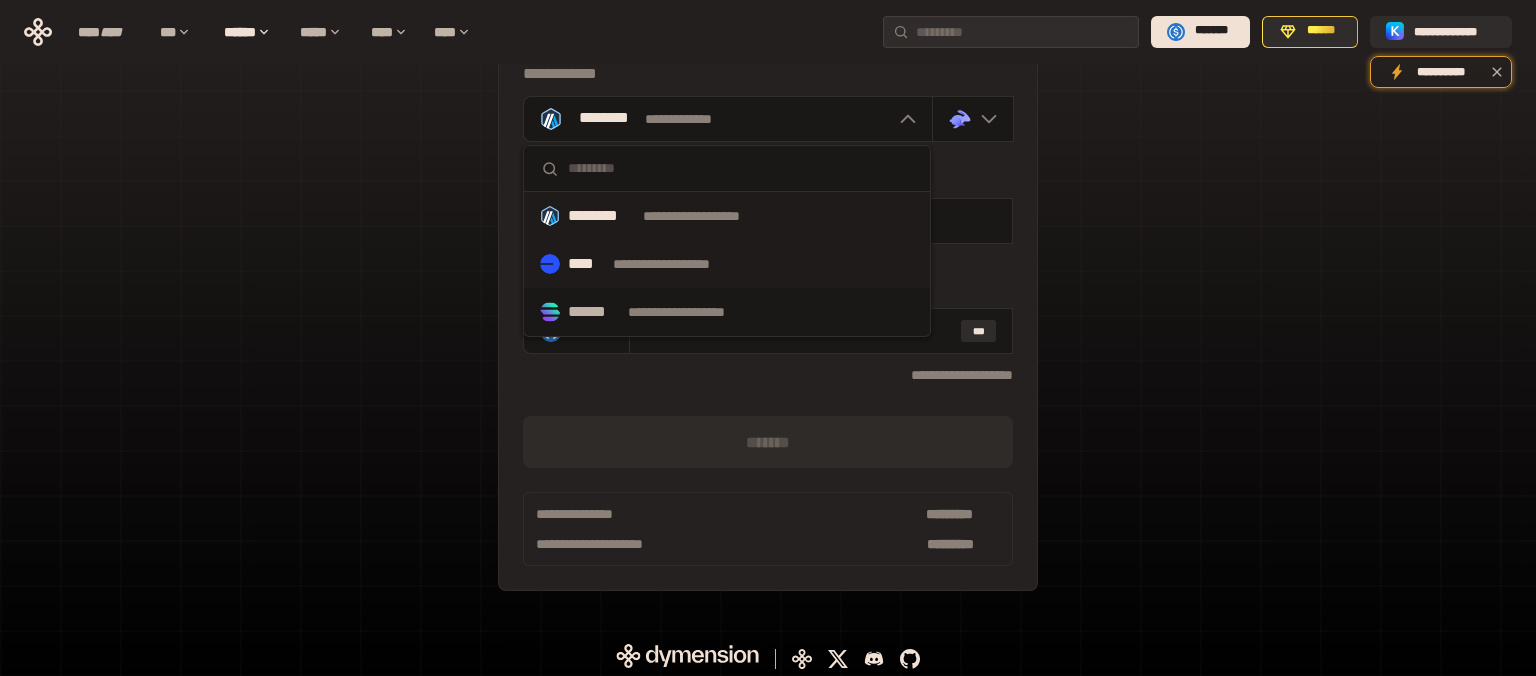 click on "**********" at bounding box center [727, 264] 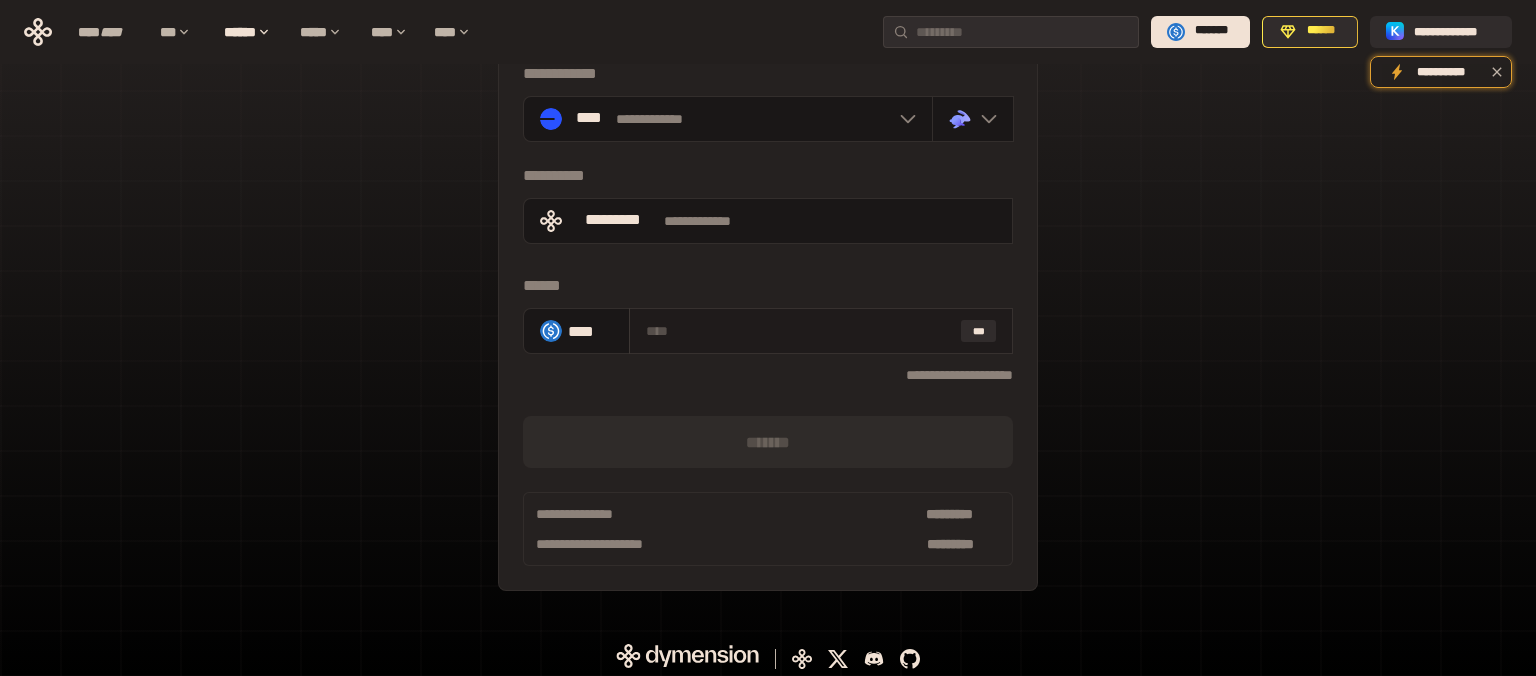 click at bounding box center [799, 331] 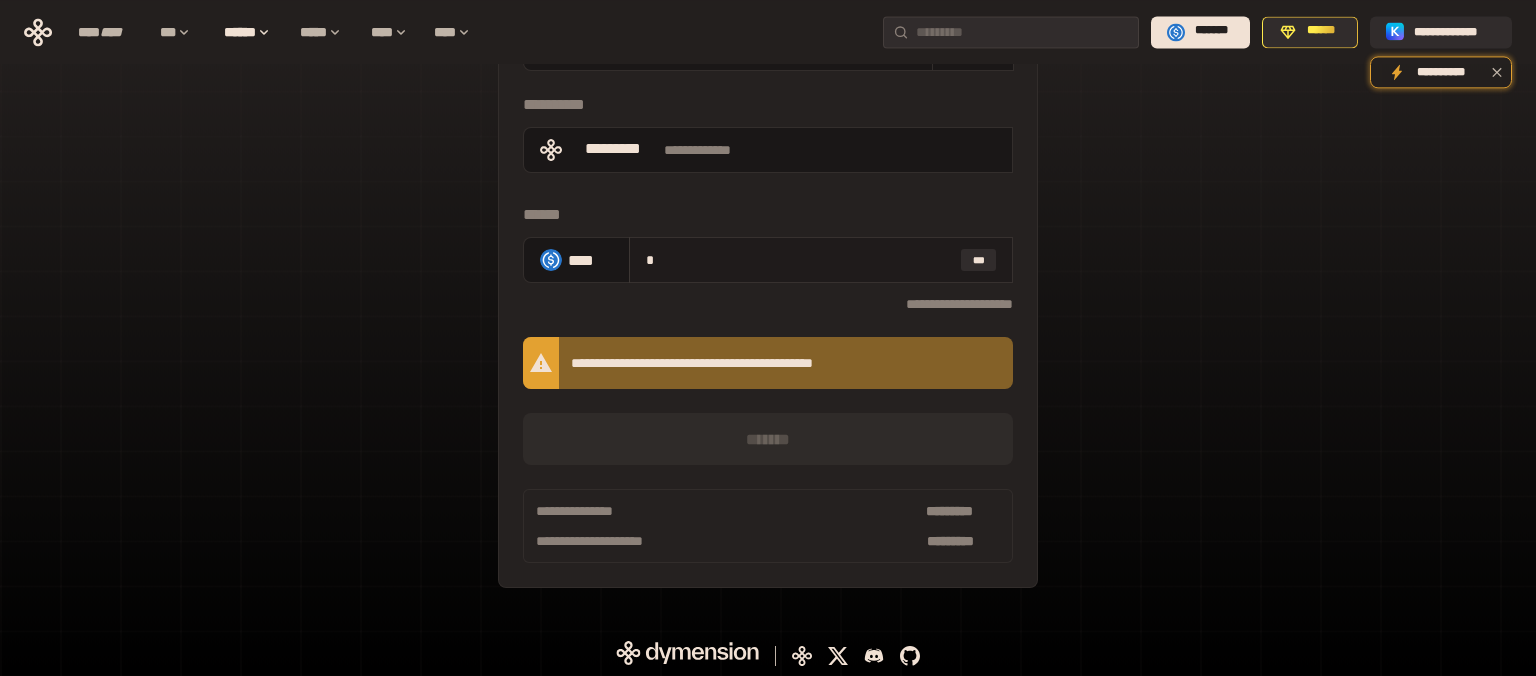 scroll, scrollTop: 179, scrollLeft: 0, axis: vertical 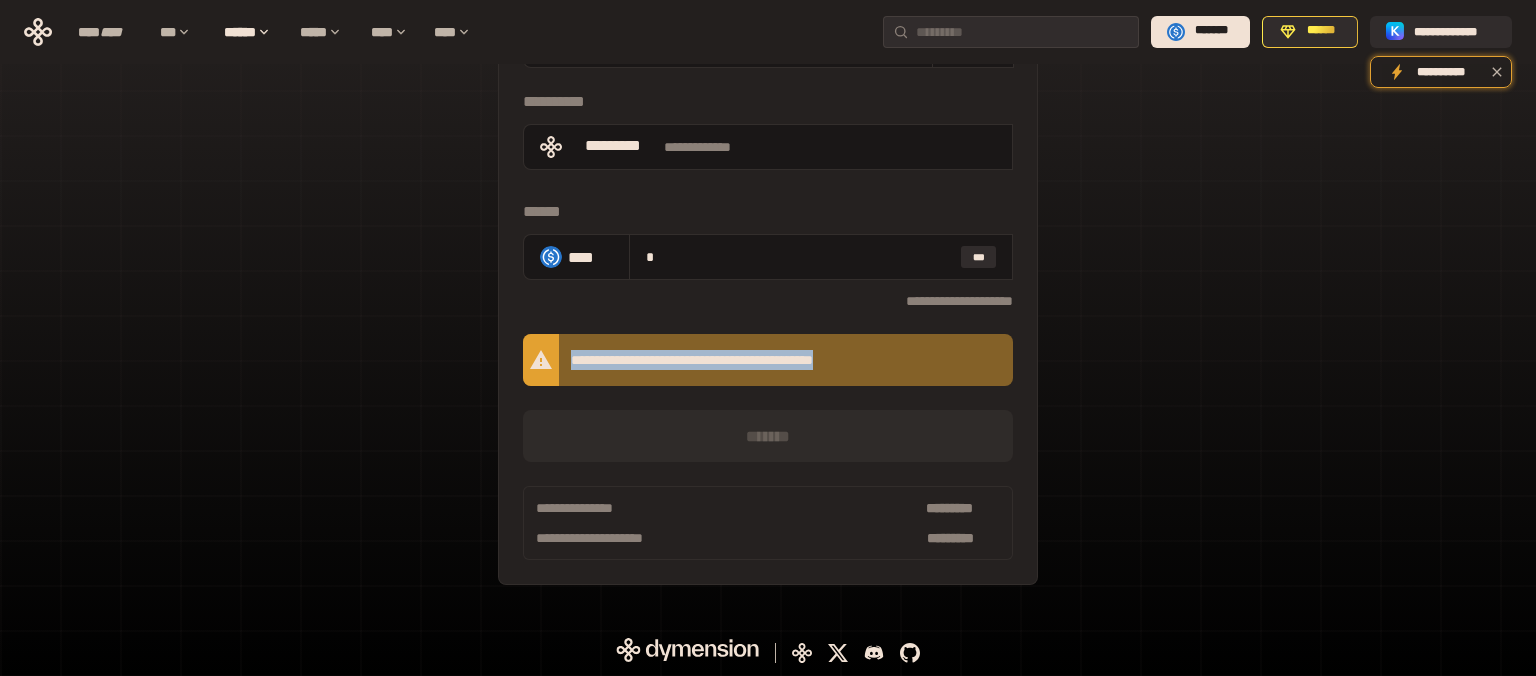 drag, startPoint x: 568, startPoint y: 361, endPoint x: 938, endPoint y: 370, distance: 370.10944 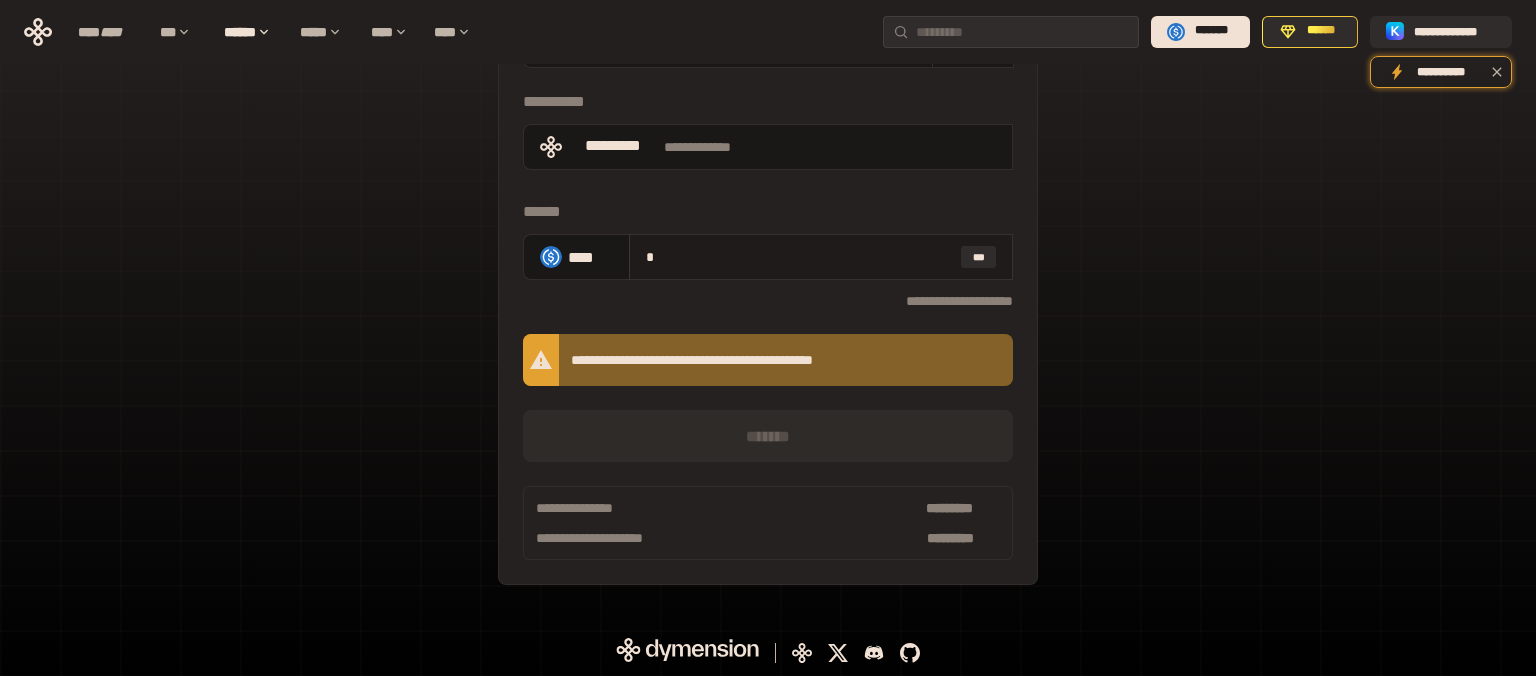 drag, startPoint x: 665, startPoint y: 255, endPoint x: 644, endPoint y: 258, distance: 21.213203 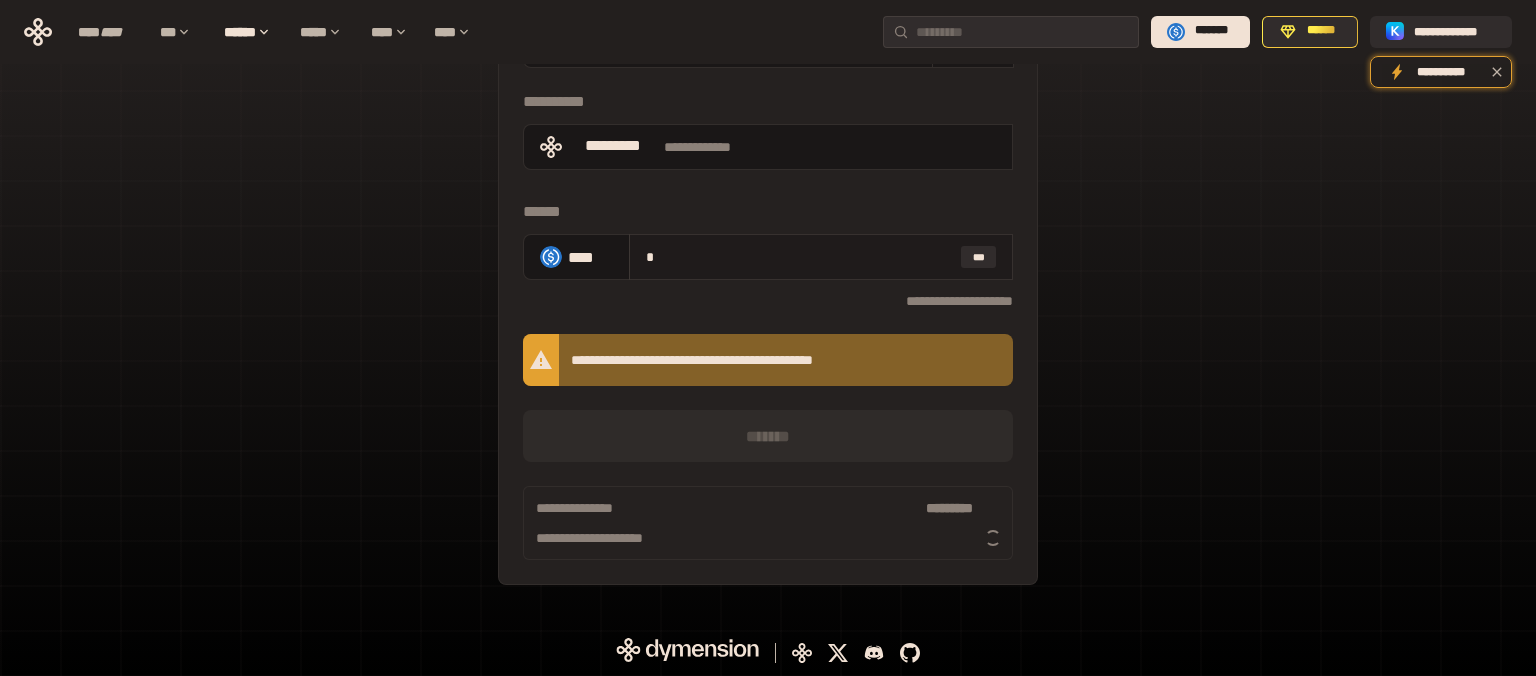 type on "*" 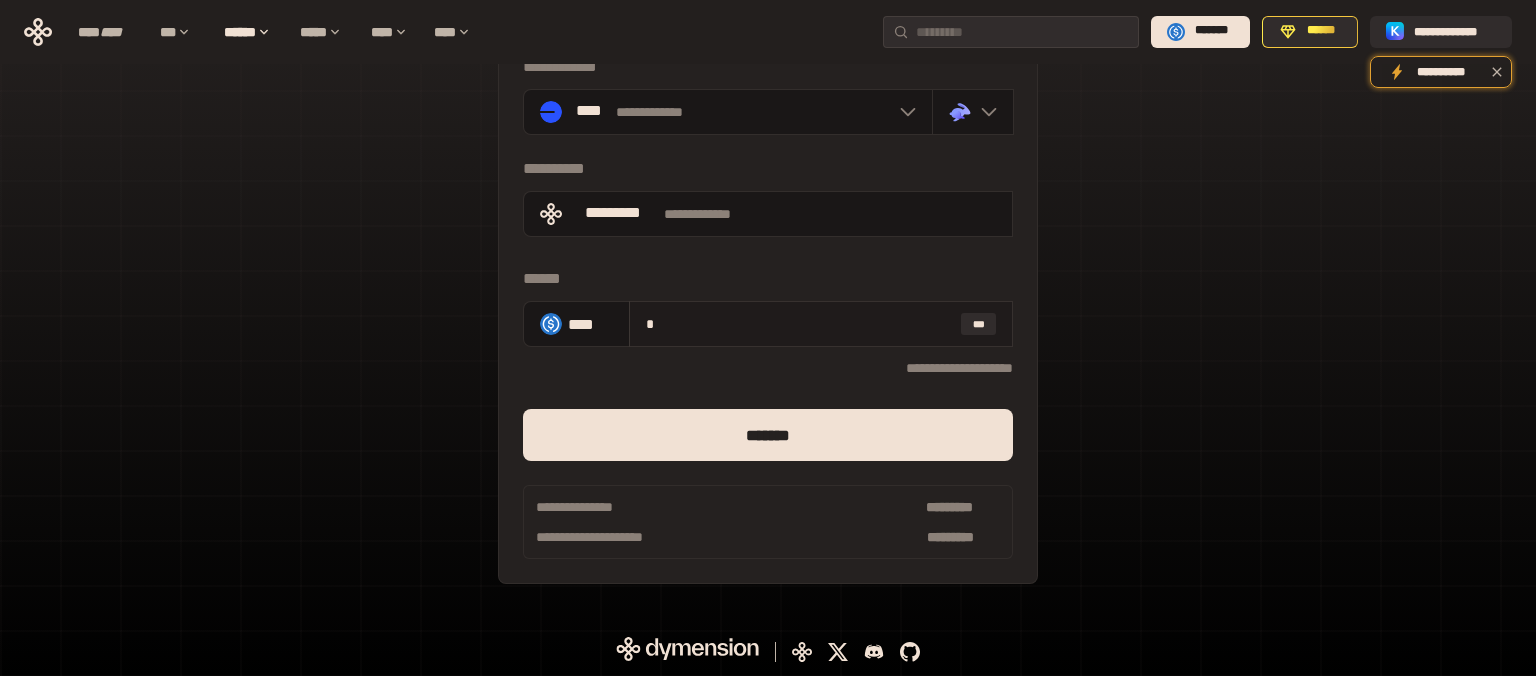 scroll, scrollTop: 111, scrollLeft: 0, axis: vertical 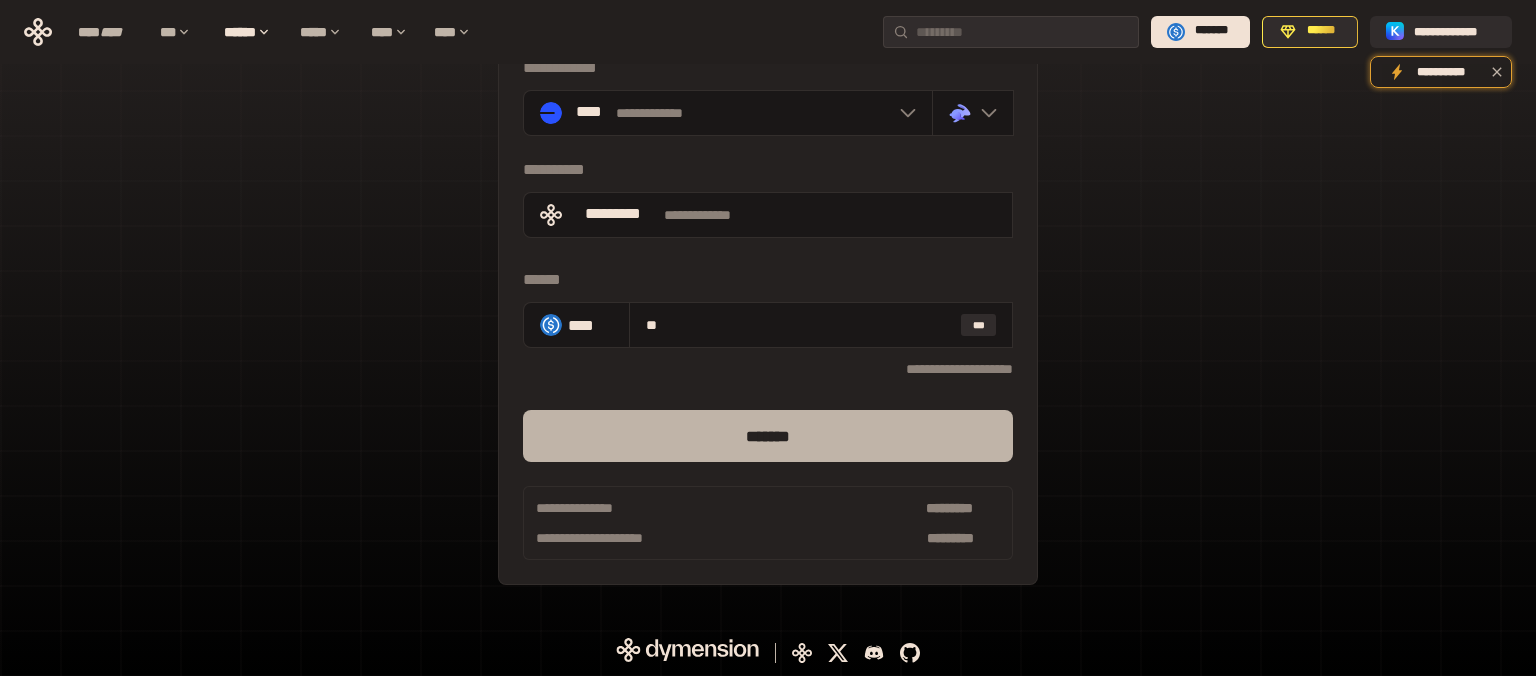 click on "*******" at bounding box center [768, 436] 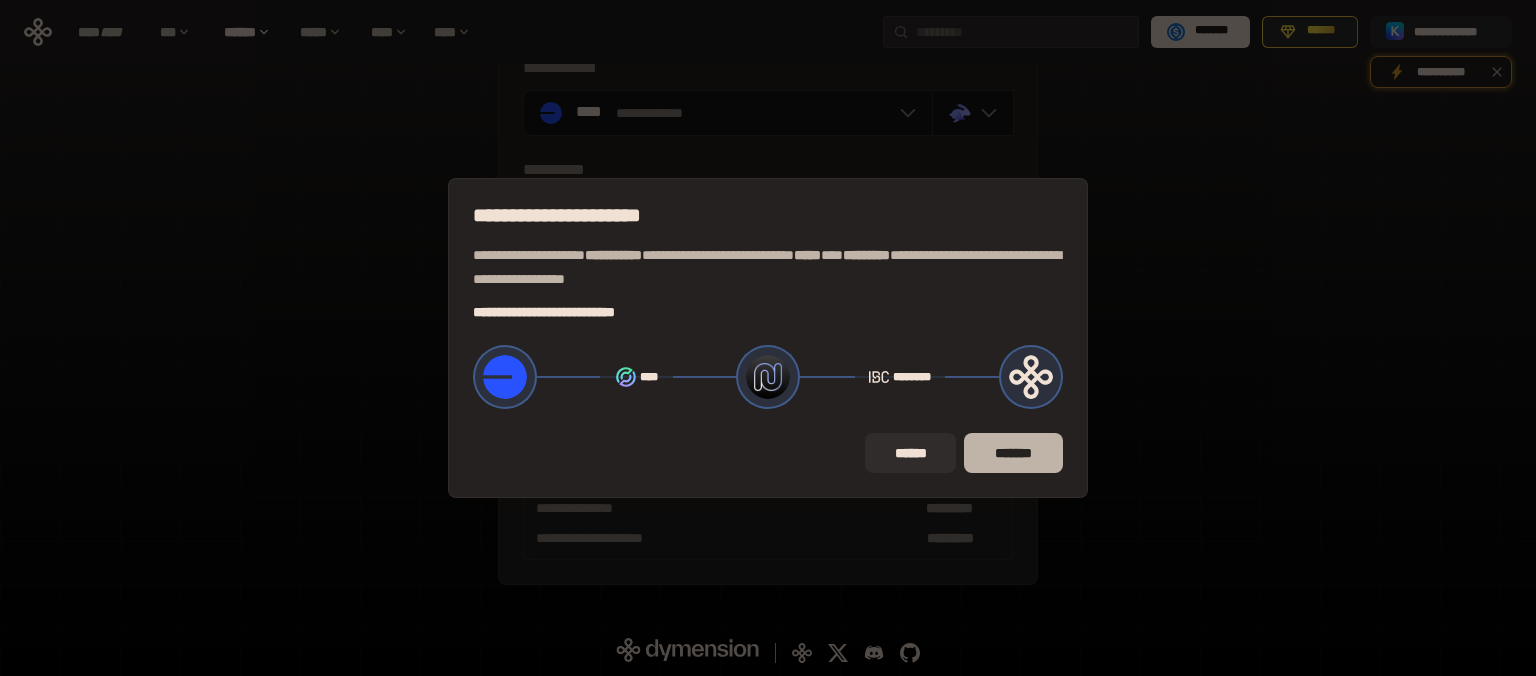 click on "*******" at bounding box center [1013, 453] 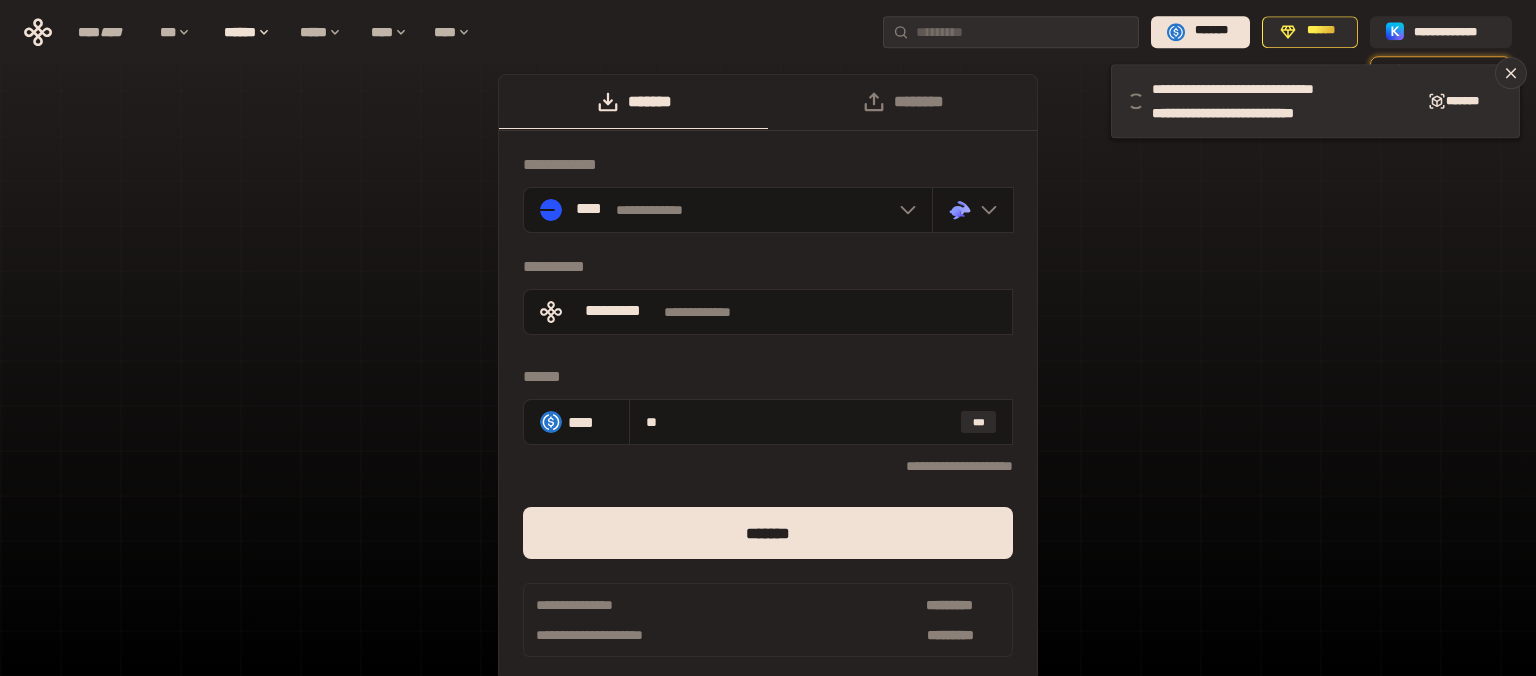 scroll, scrollTop: 0, scrollLeft: 0, axis: both 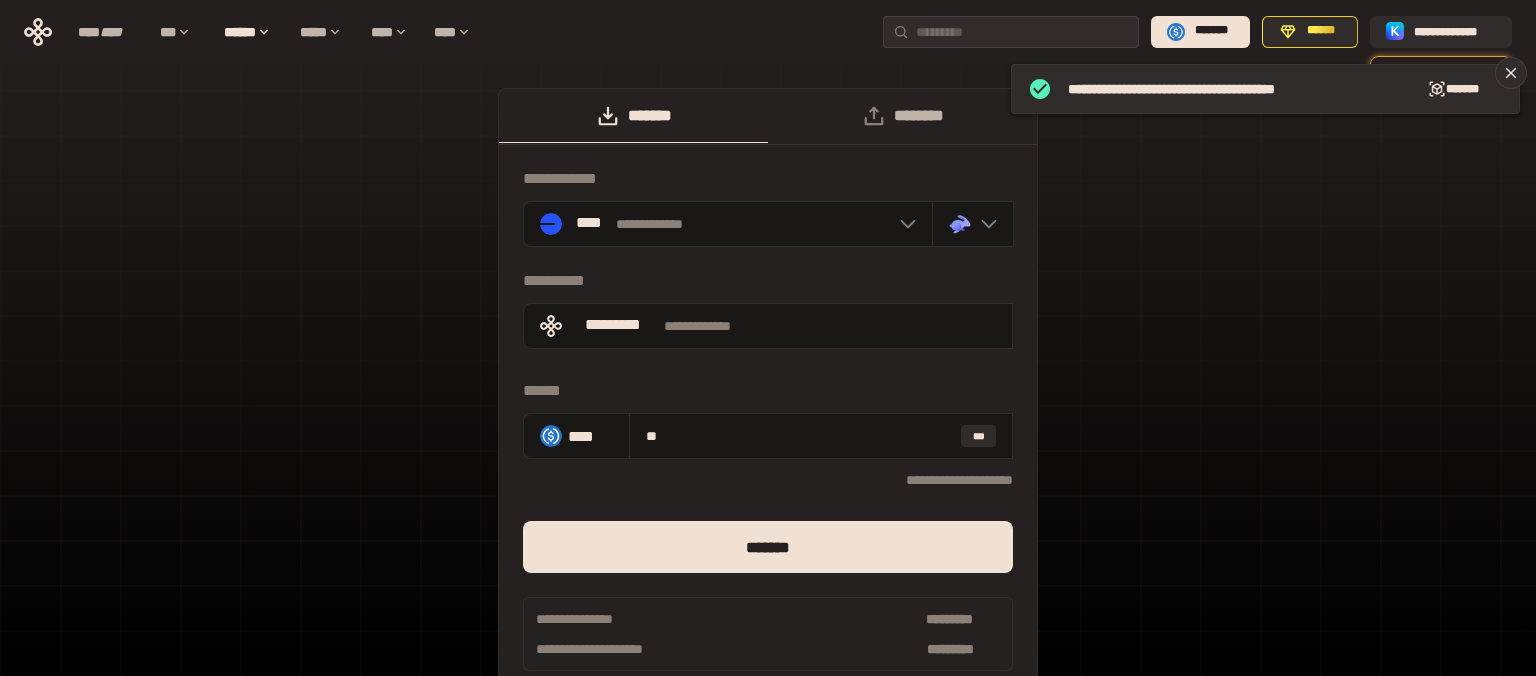 click on "********" at bounding box center [902, 116] 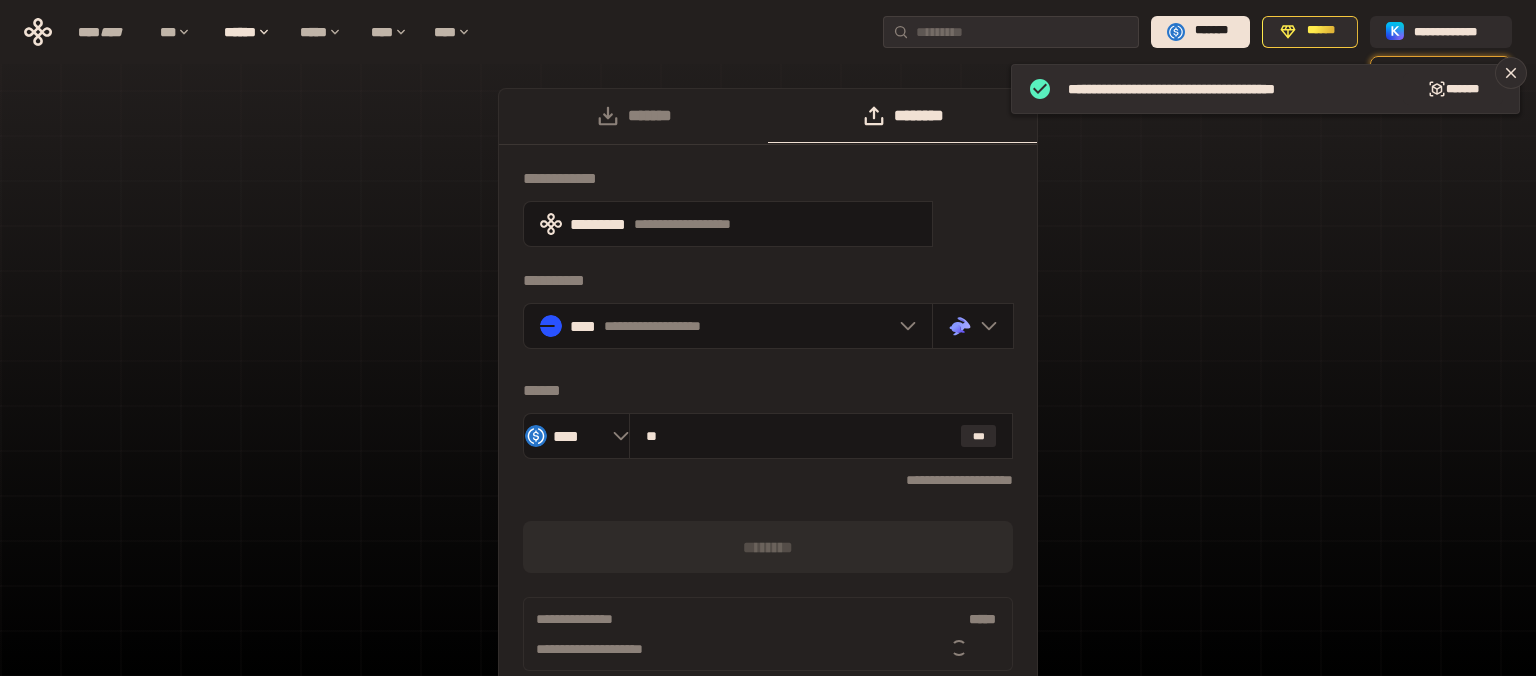 type on "**" 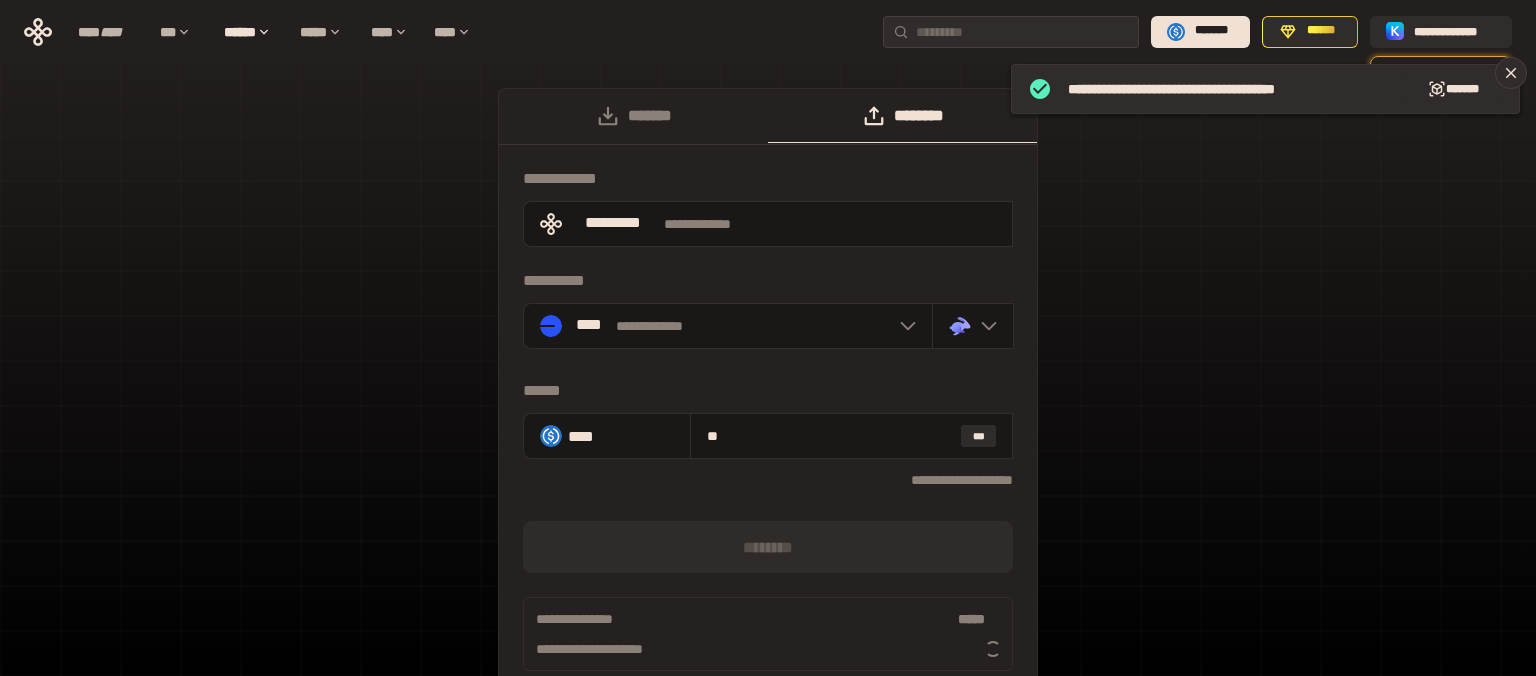 type 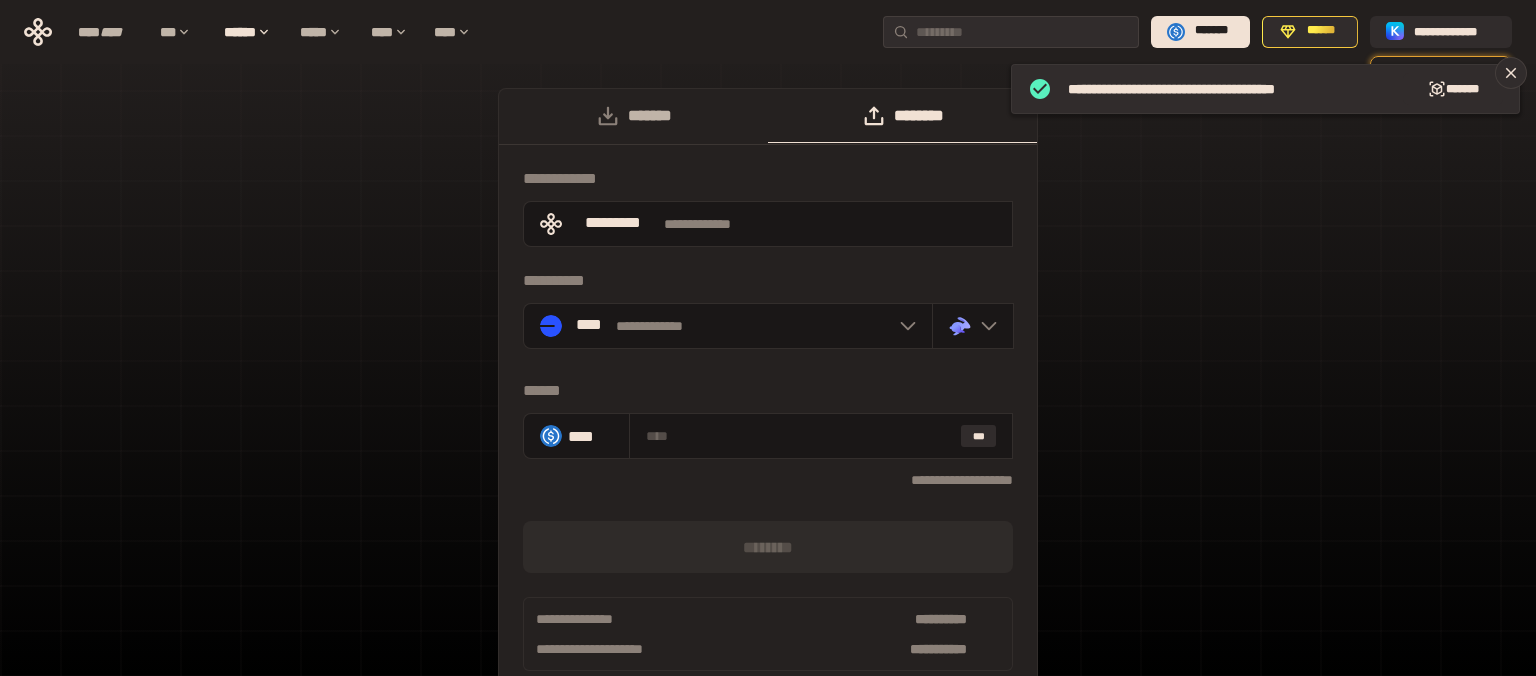 click on "*******" at bounding box center (633, 116) 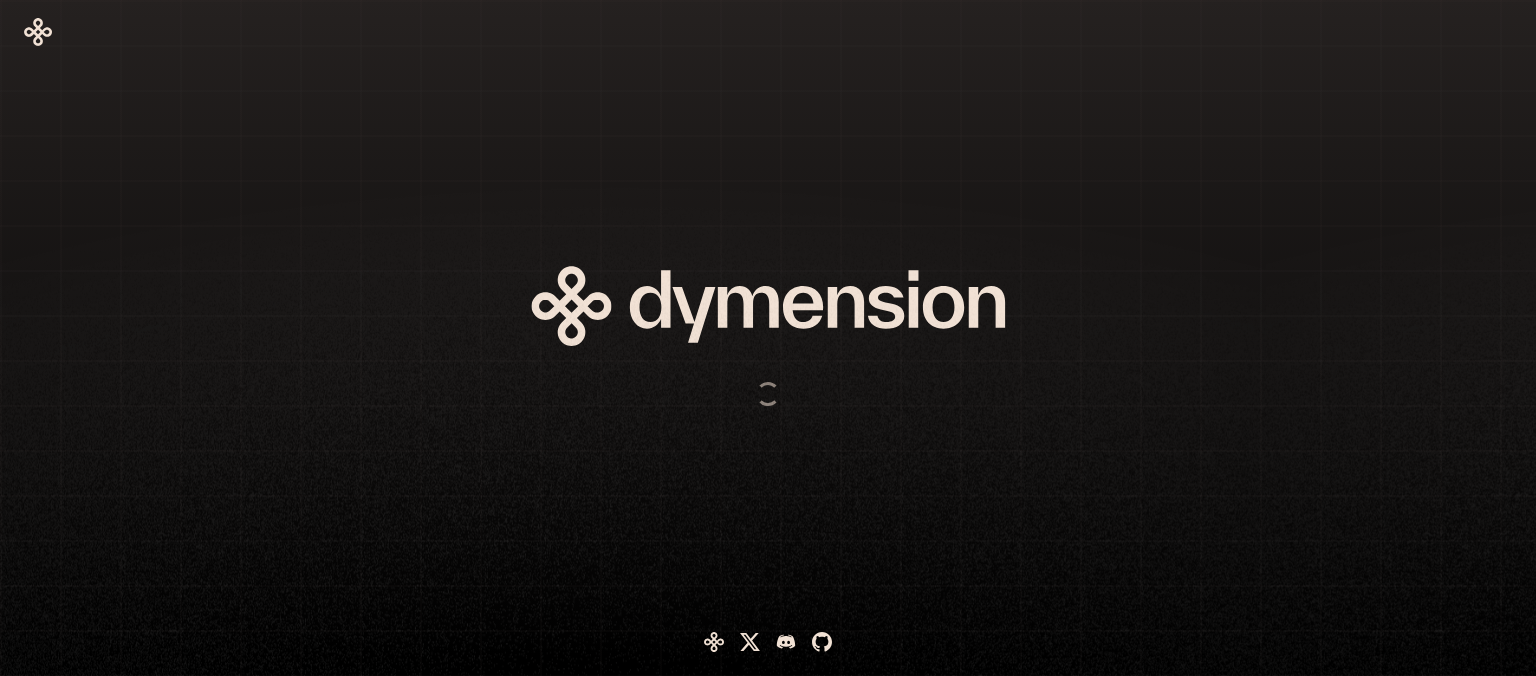 scroll, scrollTop: 0, scrollLeft: 0, axis: both 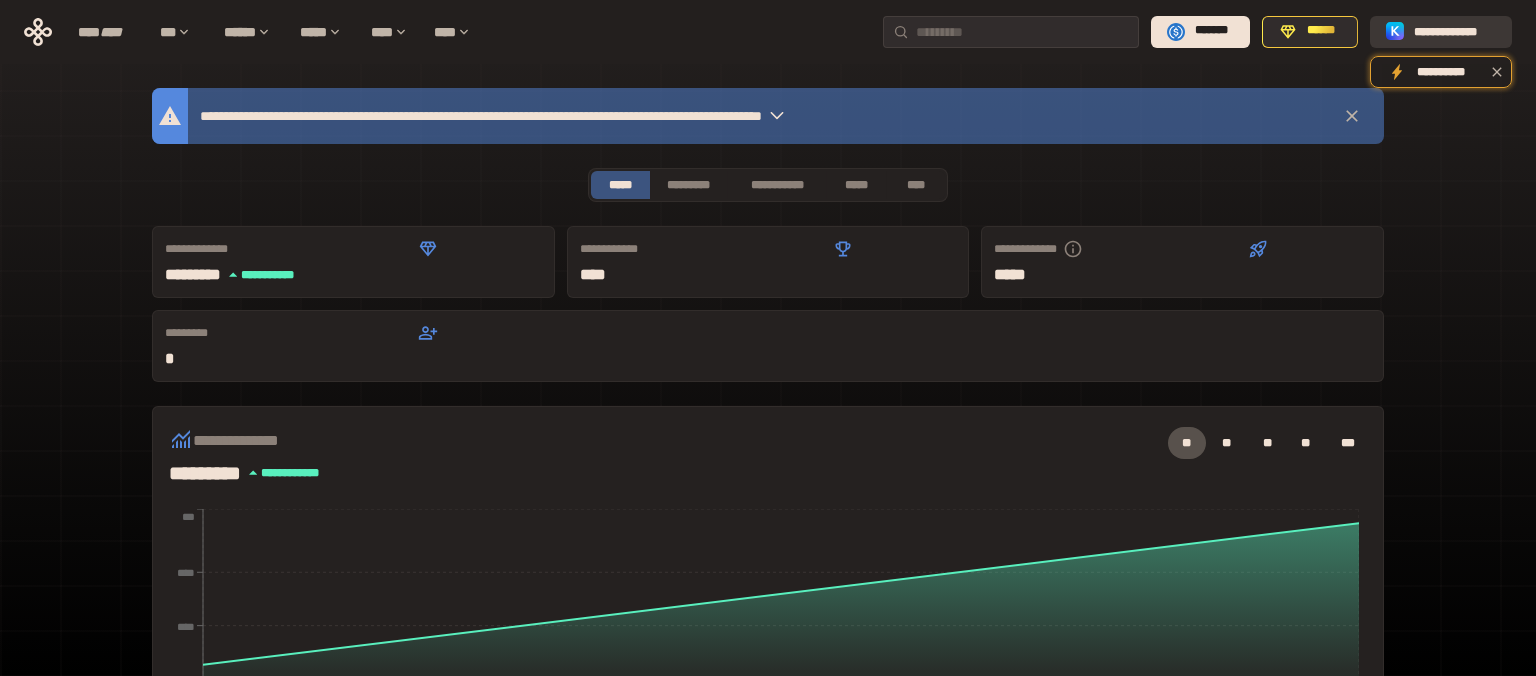 click on "**********" at bounding box center [1455, 31] 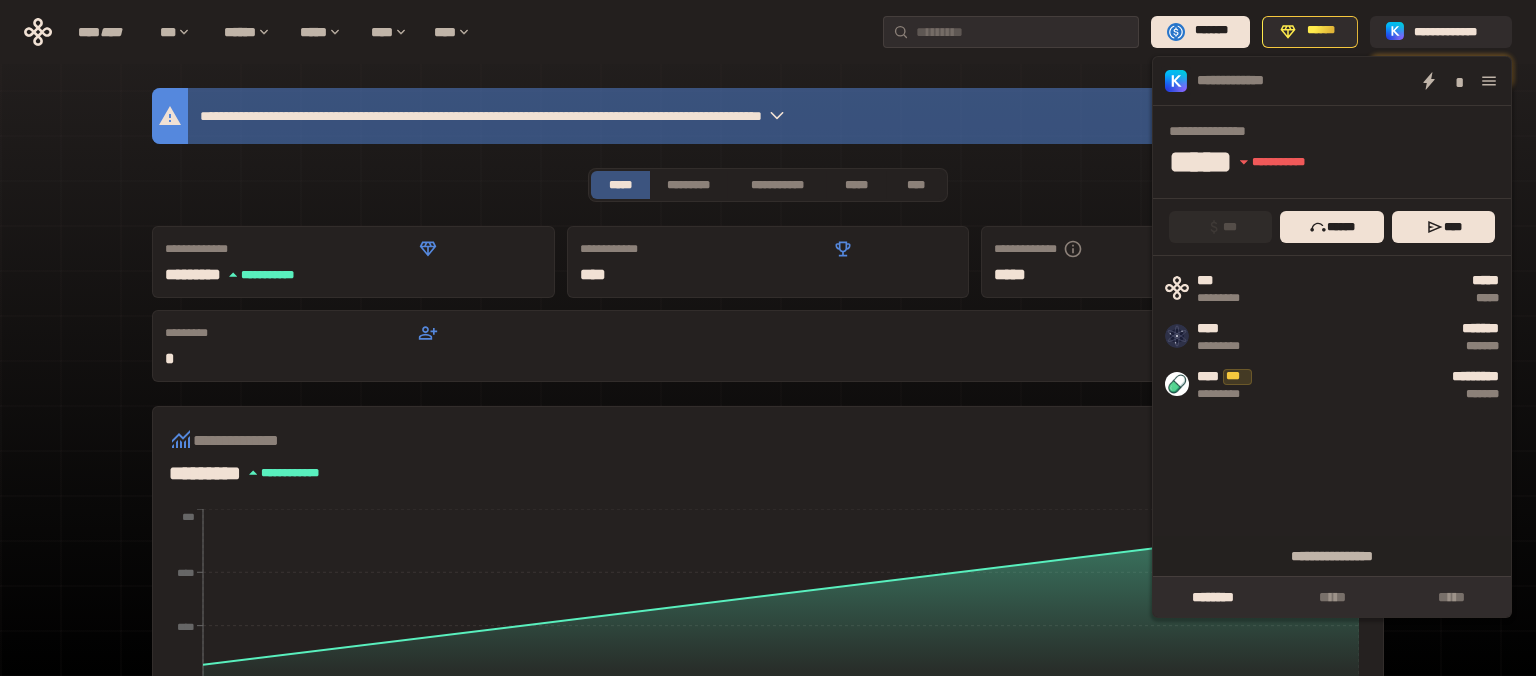click 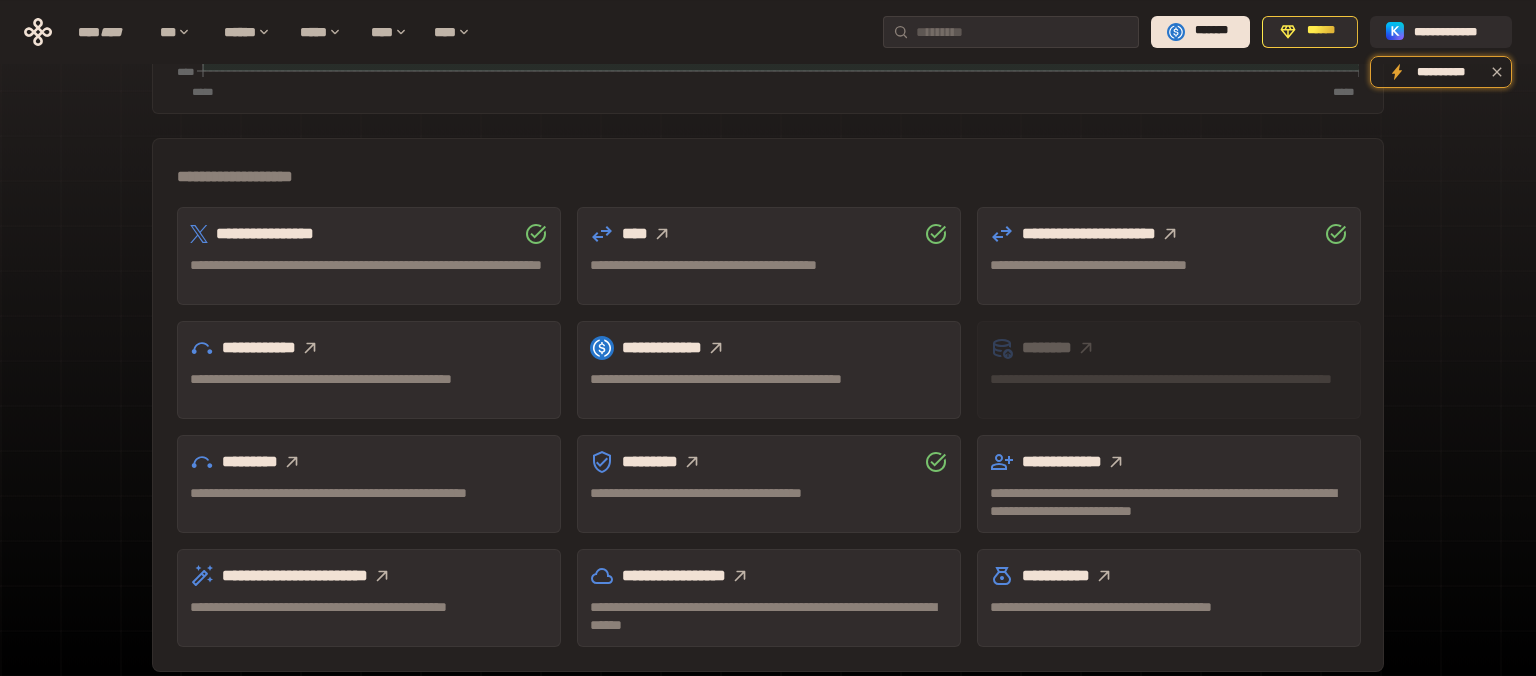 scroll, scrollTop: 608, scrollLeft: 0, axis: vertical 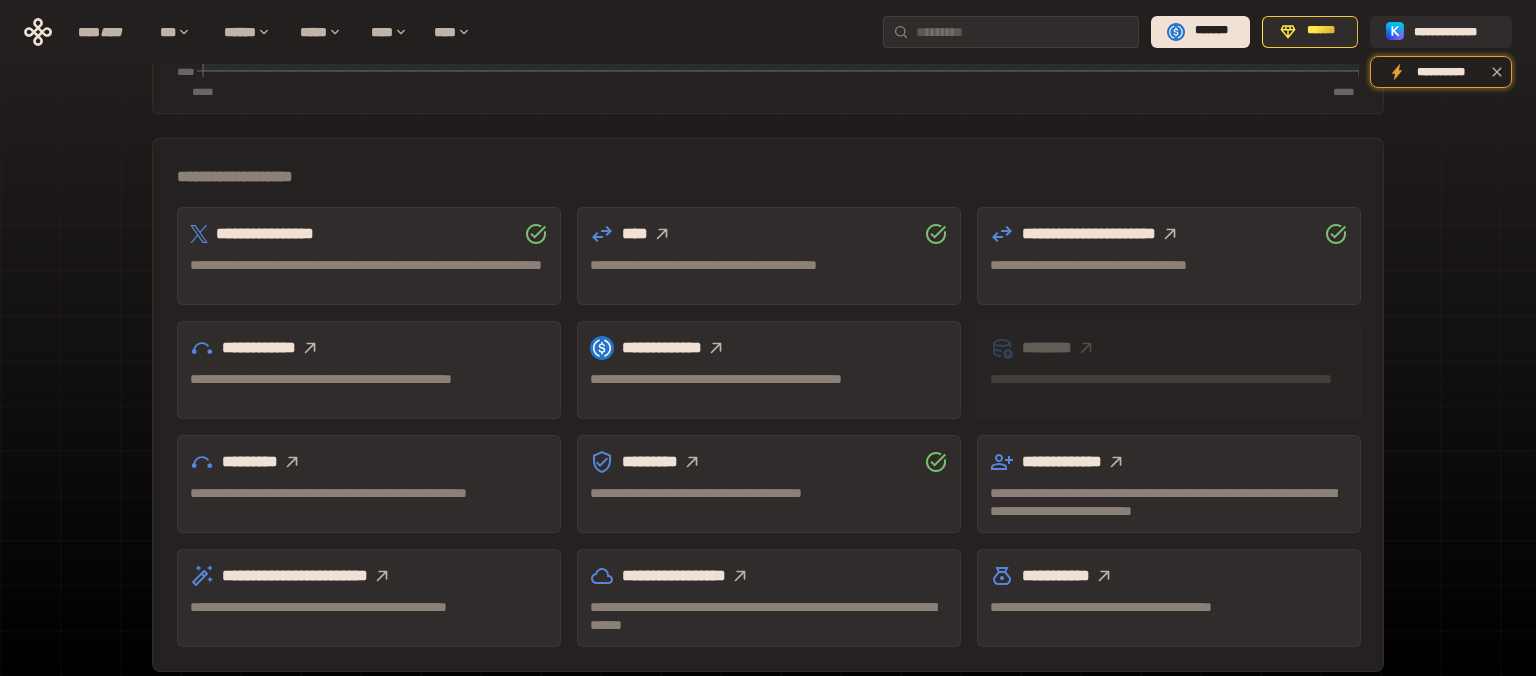 click 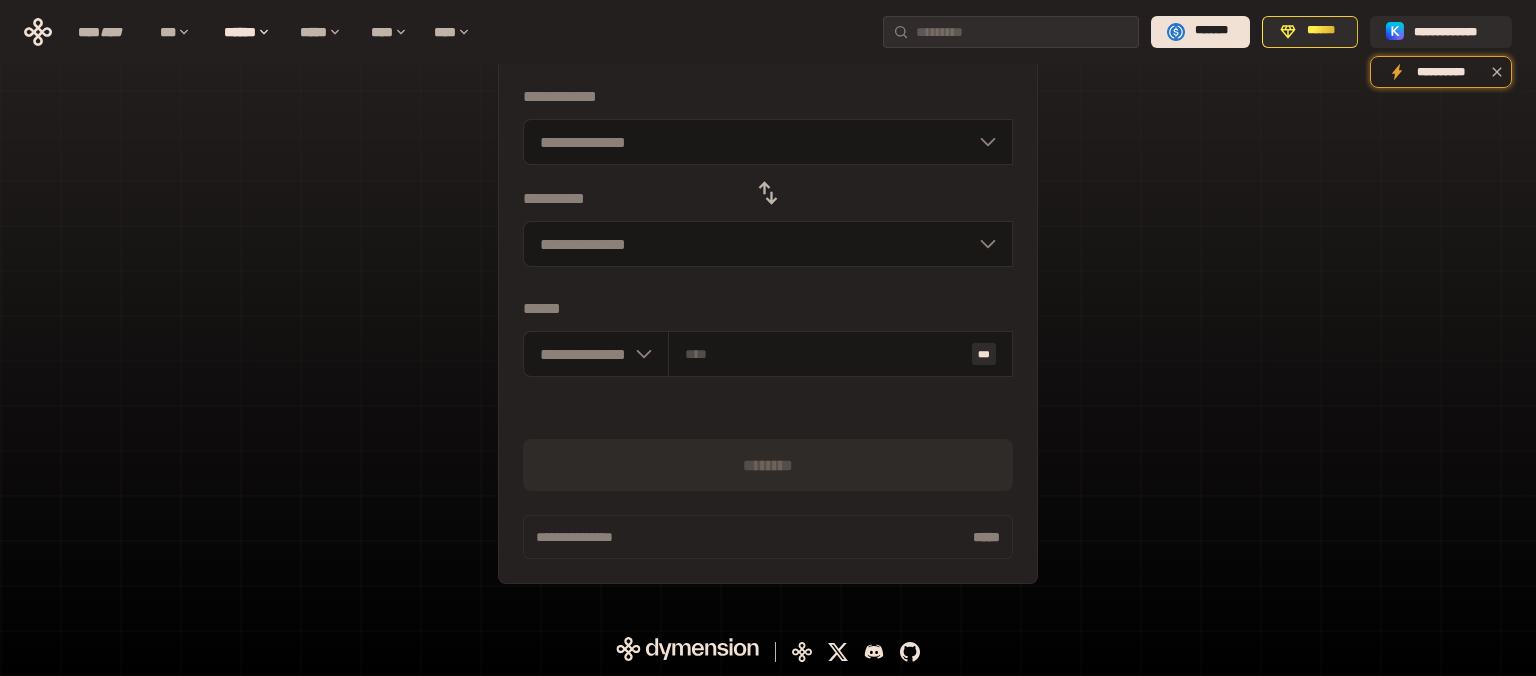 scroll, scrollTop: 91, scrollLeft: 0, axis: vertical 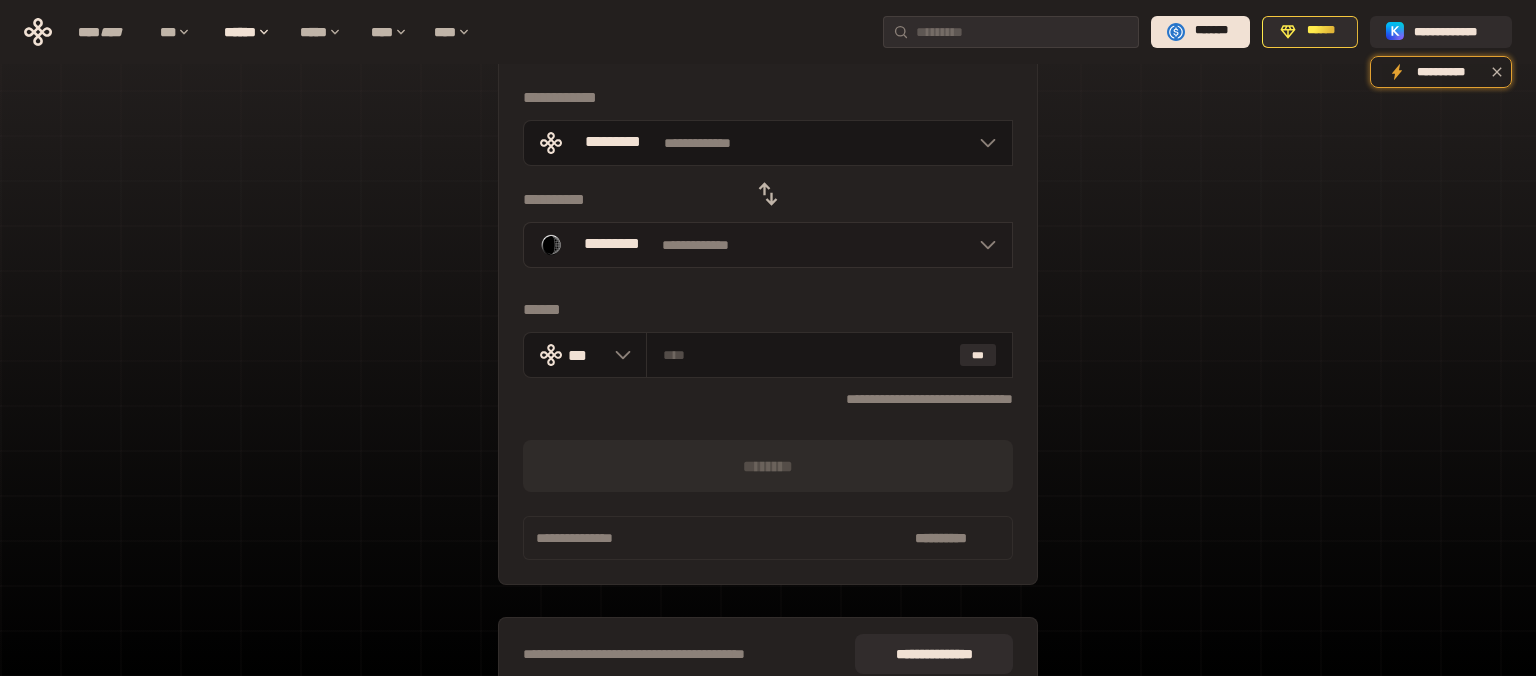 click 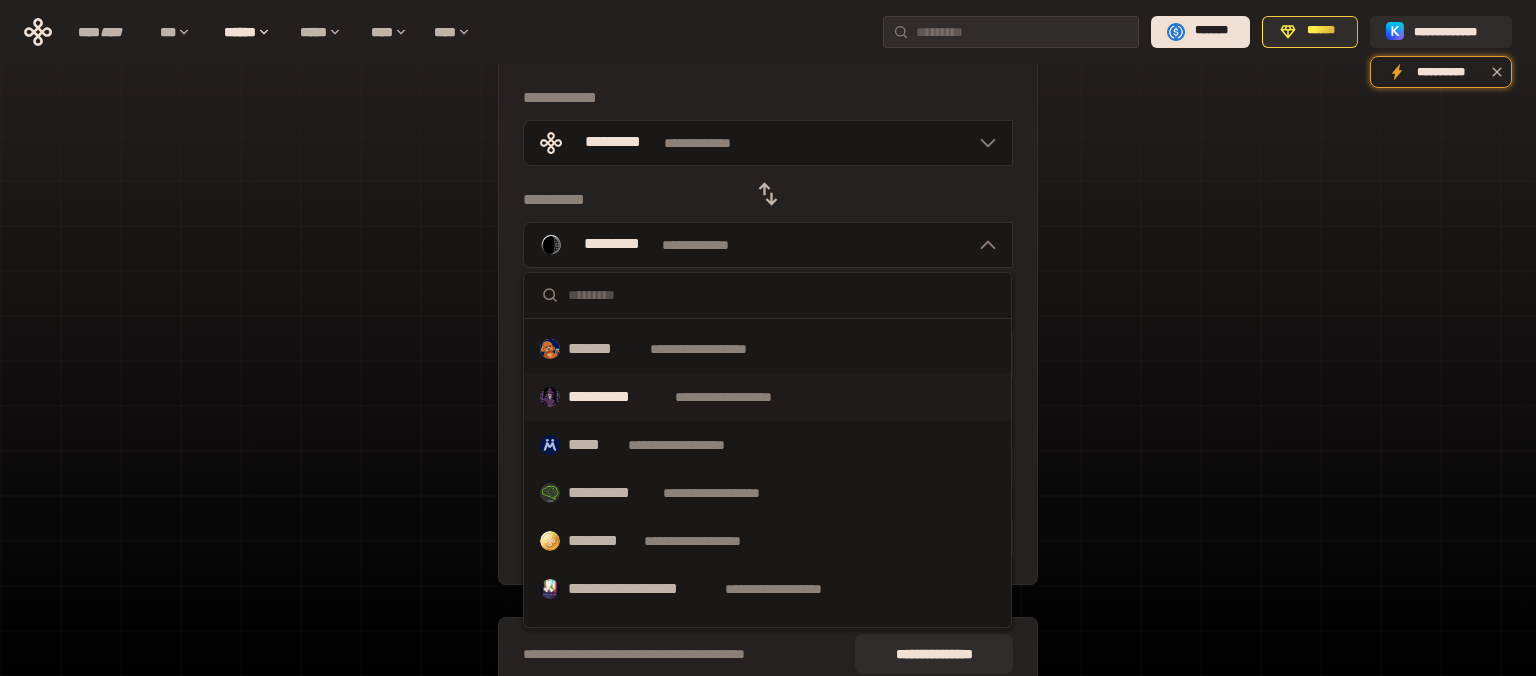 scroll, scrollTop: 576, scrollLeft: 0, axis: vertical 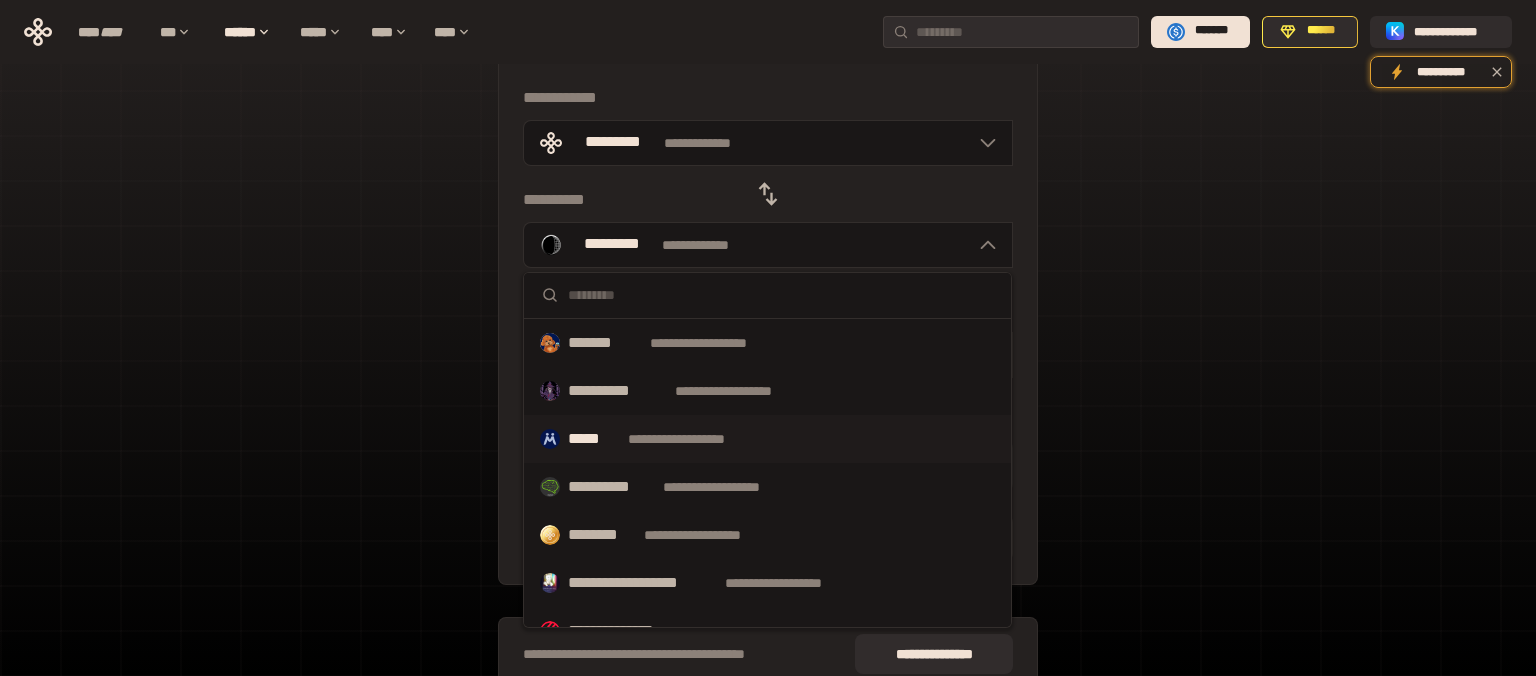 click on "**********" at bounding box center [695, 439] 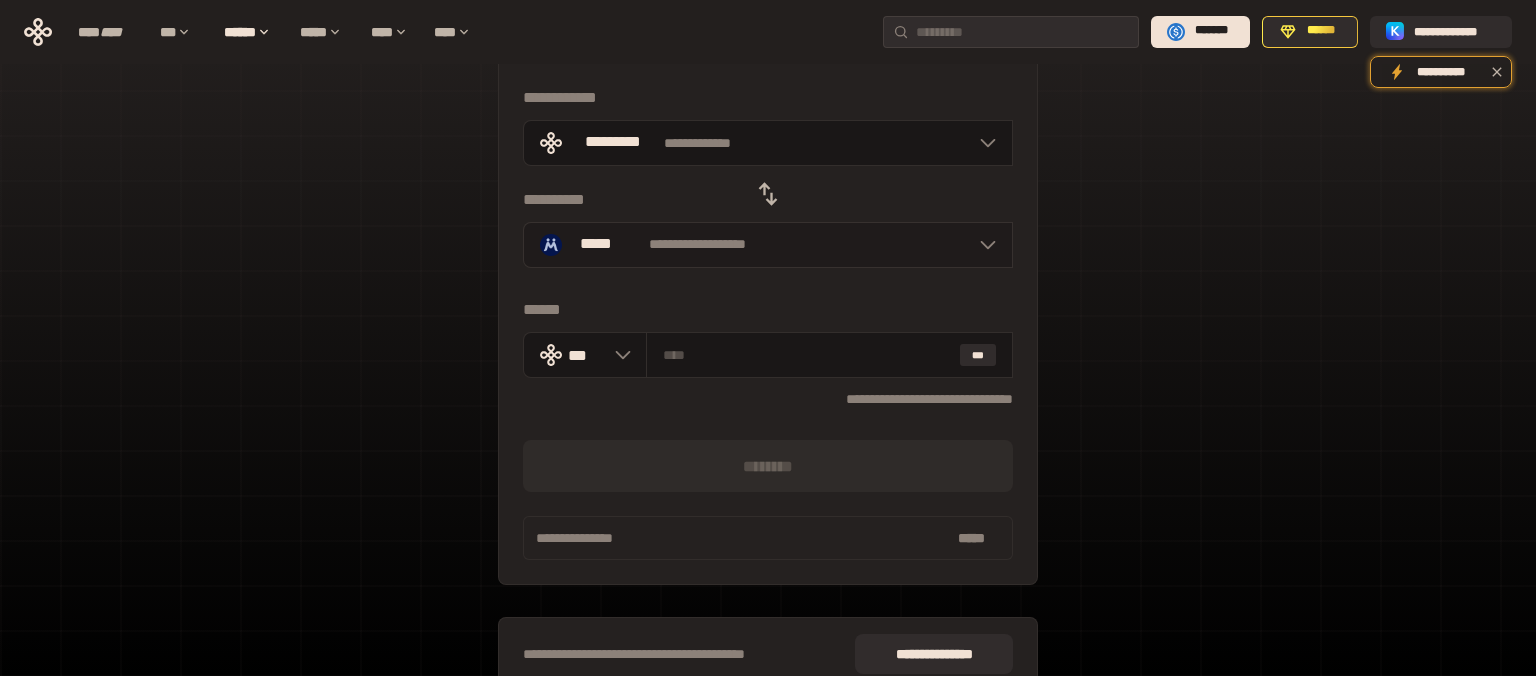click on "**********" at bounding box center [698, 245] 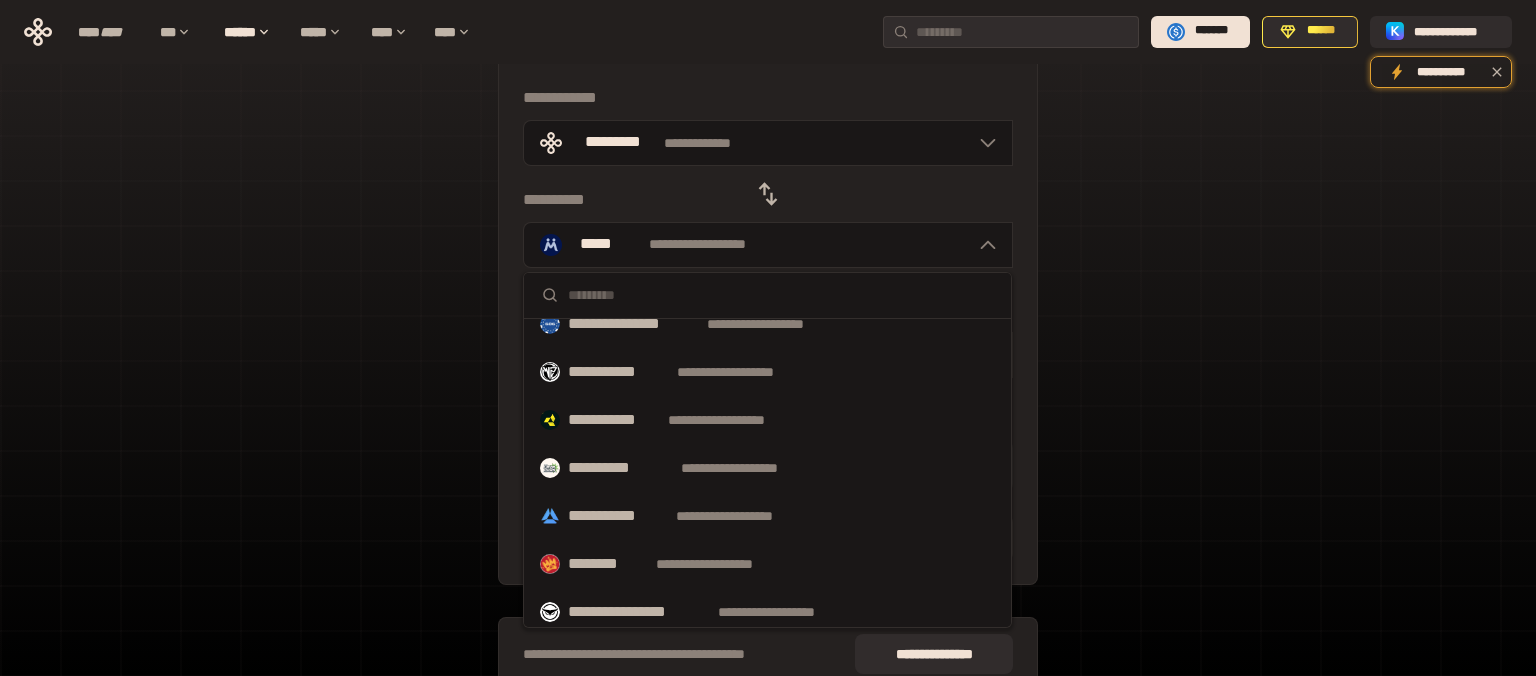 scroll, scrollTop: 230, scrollLeft: 0, axis: vertical 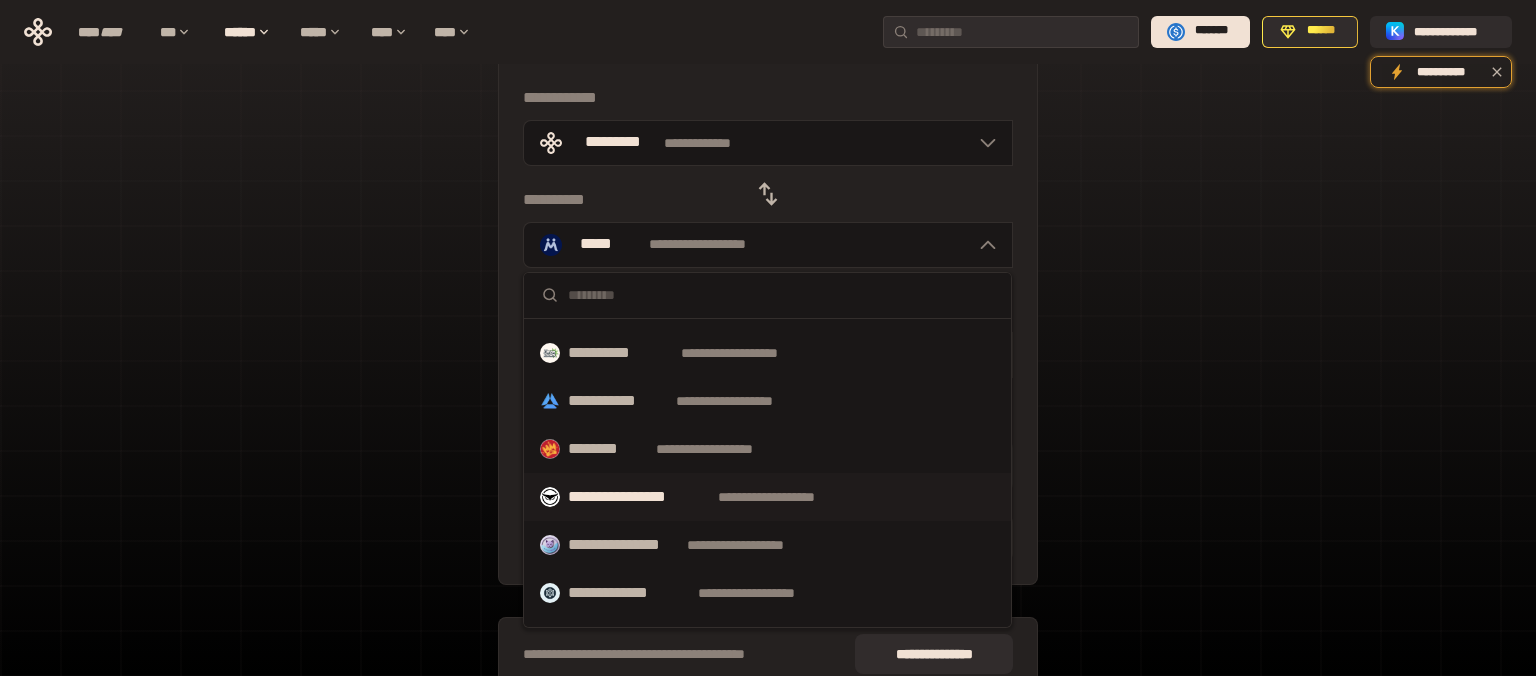 click on "**********" at bounding box center [639, 497] 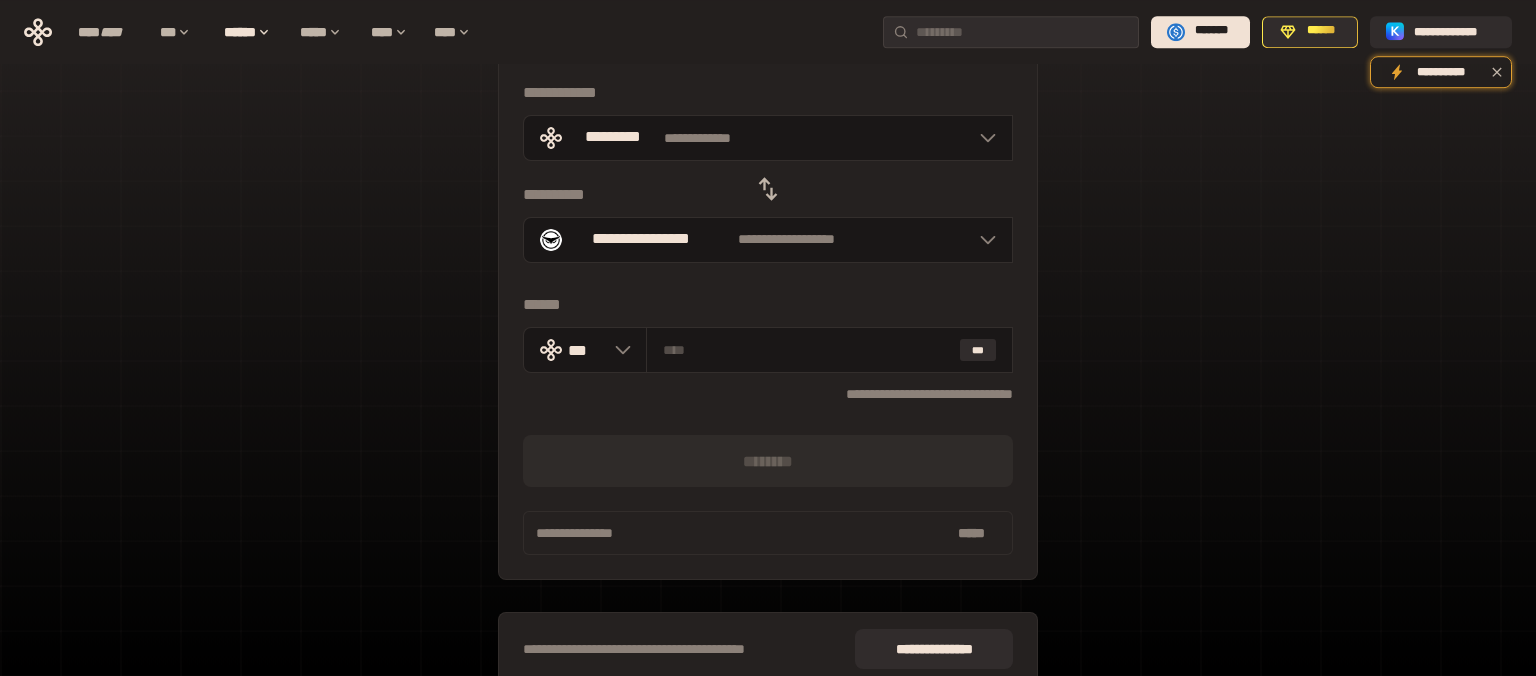 scroll, scrollTop: 91, scrollLeft: 0, axis: vertical 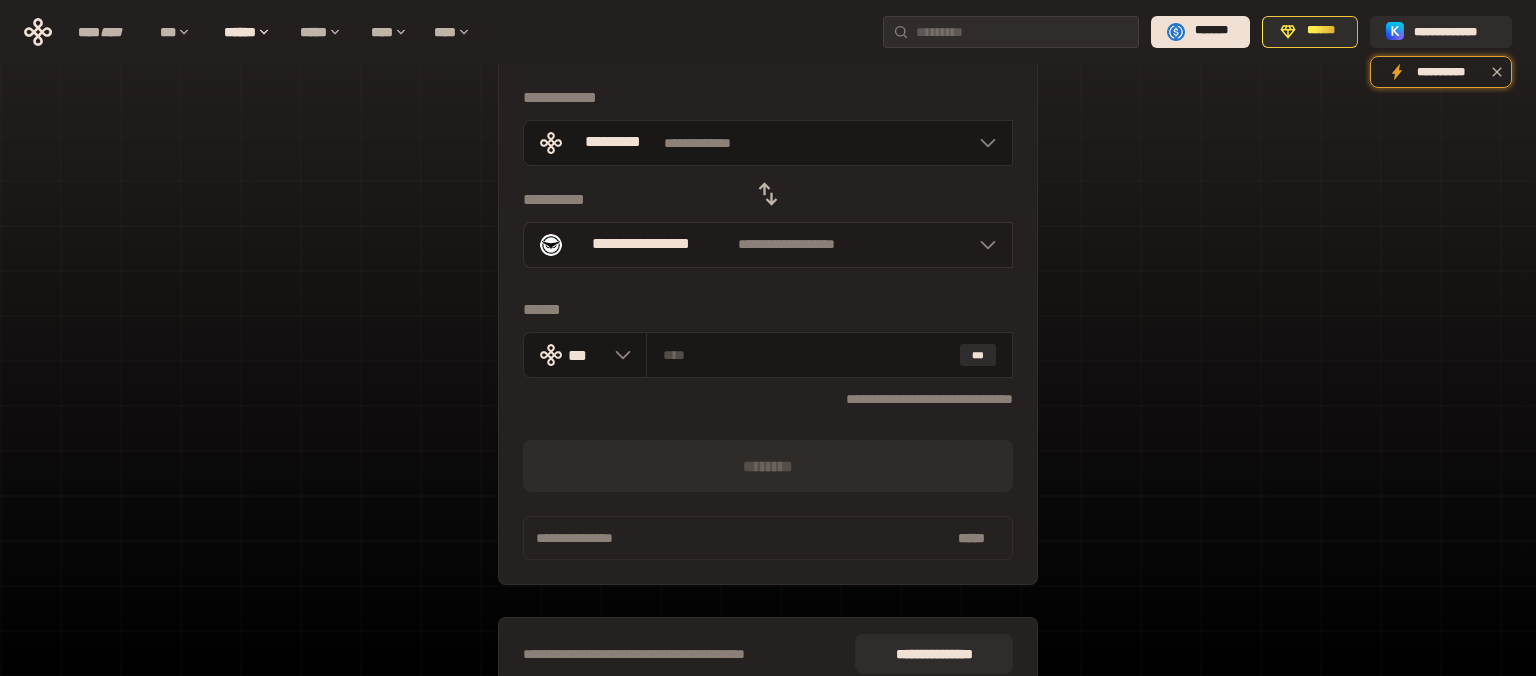 click on "**********" at bounding box center (787, 245) 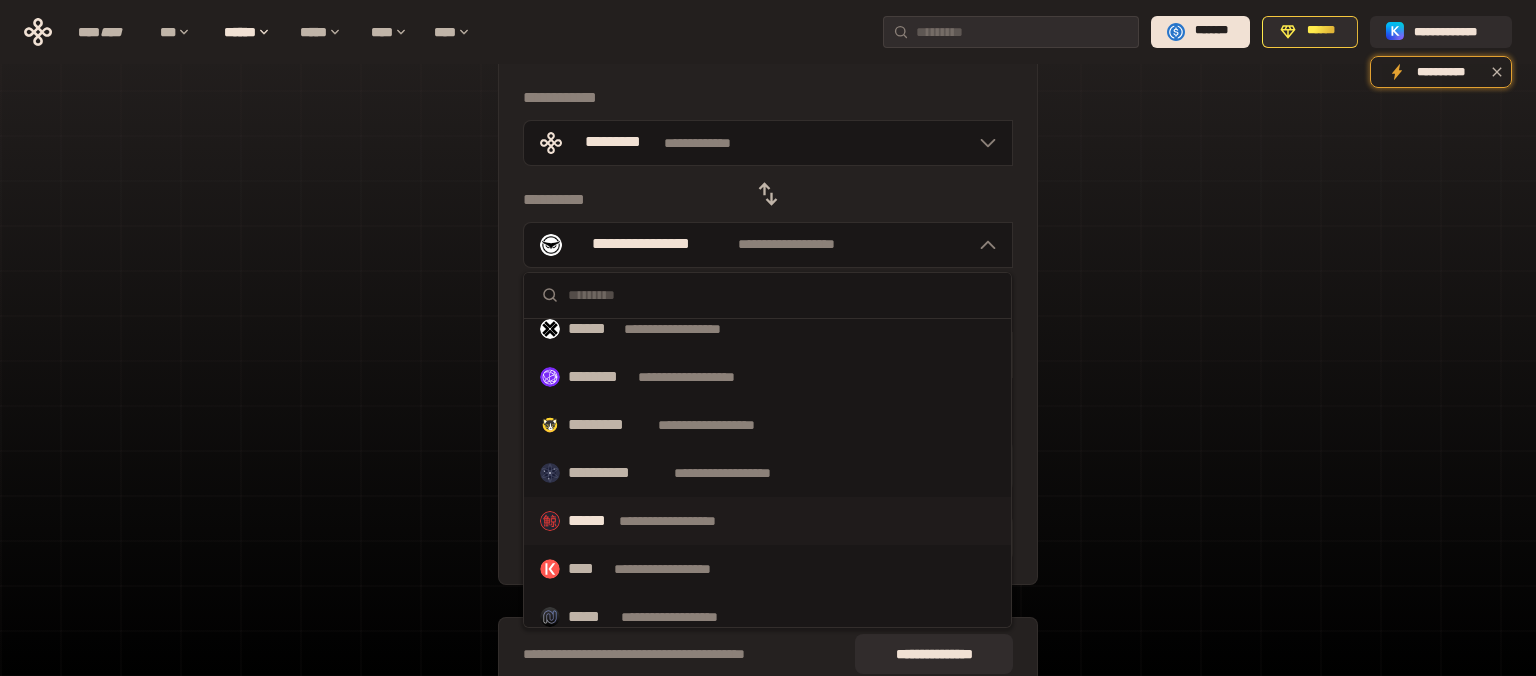scroll, scrollTop: 1035, scrollLeft: 0, axis: vertical 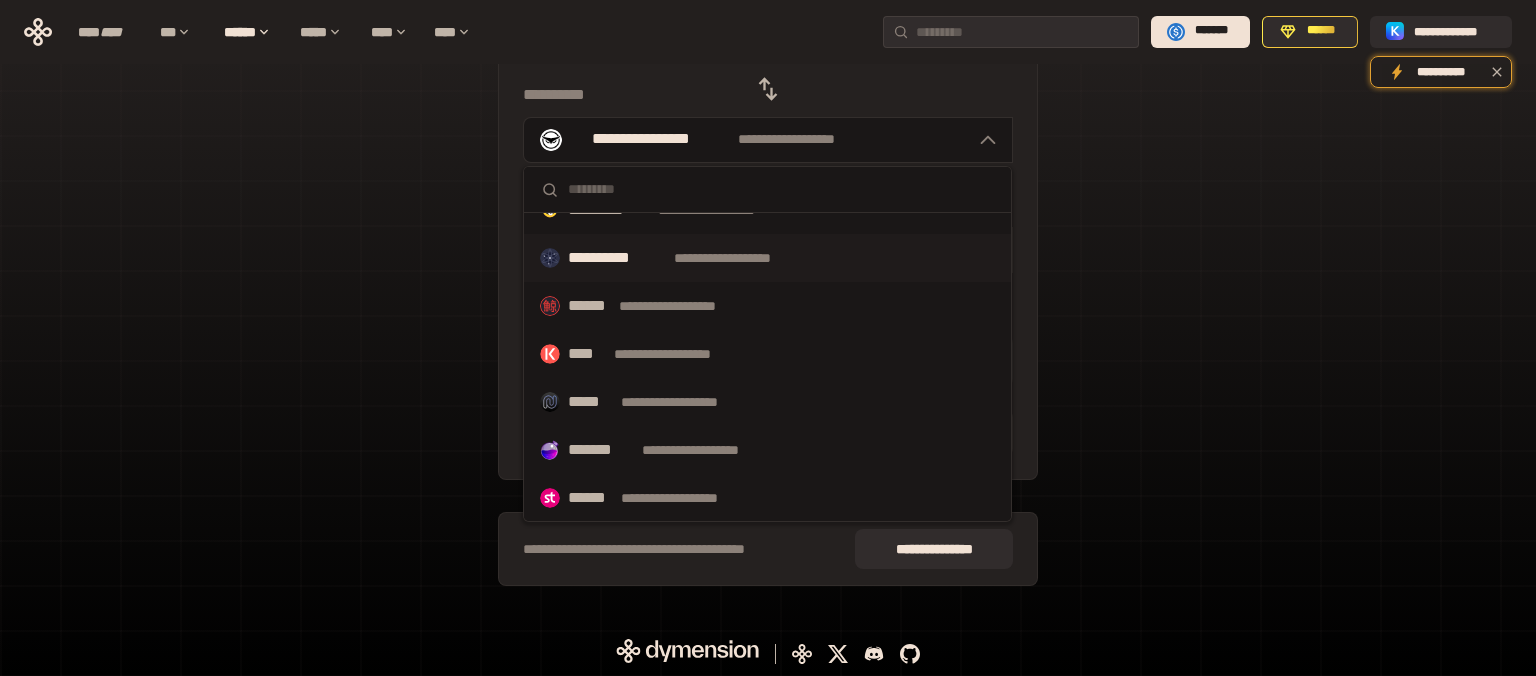 click on "**********" at bounding box center [617, 258] 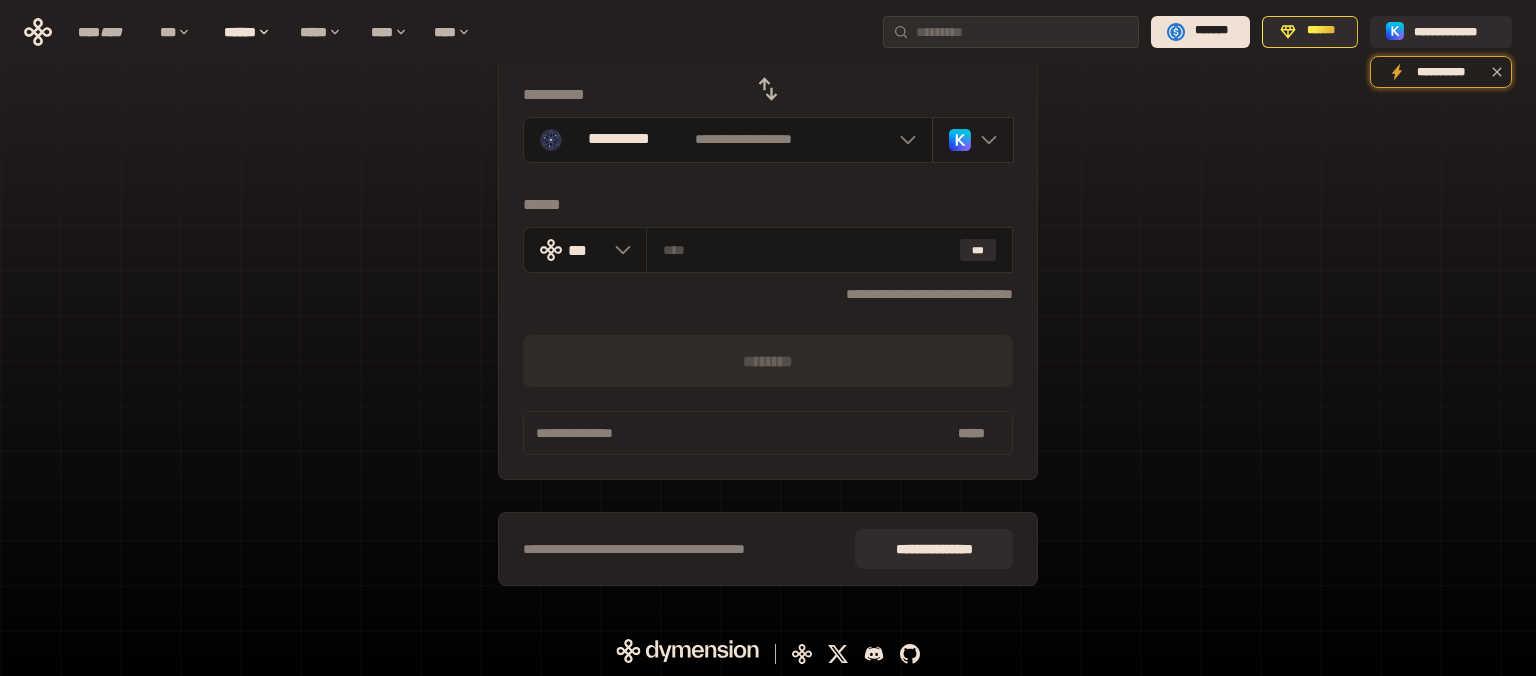 scroll, scrollTop: 91, scrollLeft: 0, axis: vertical 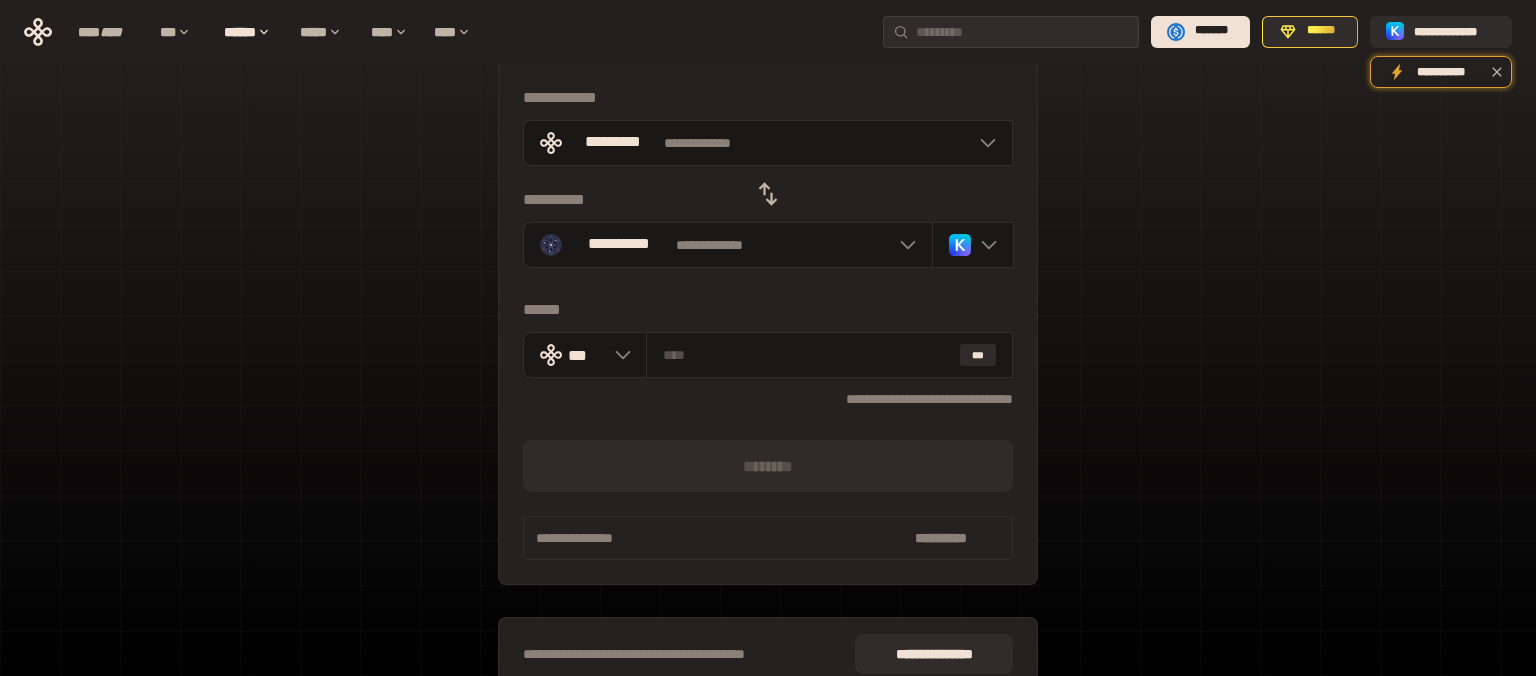 click on "**********" at bounding box center (768, 399) 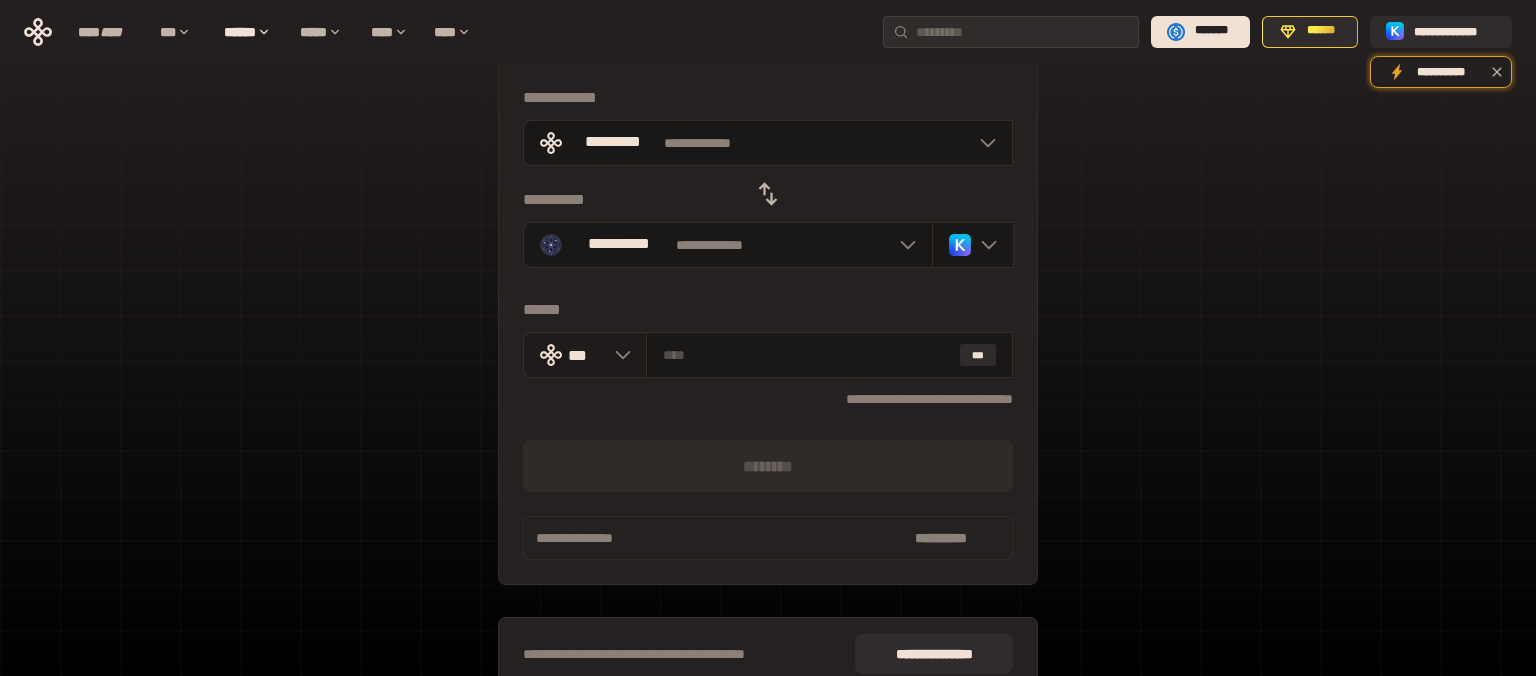 click at bounding box center [618, 355] 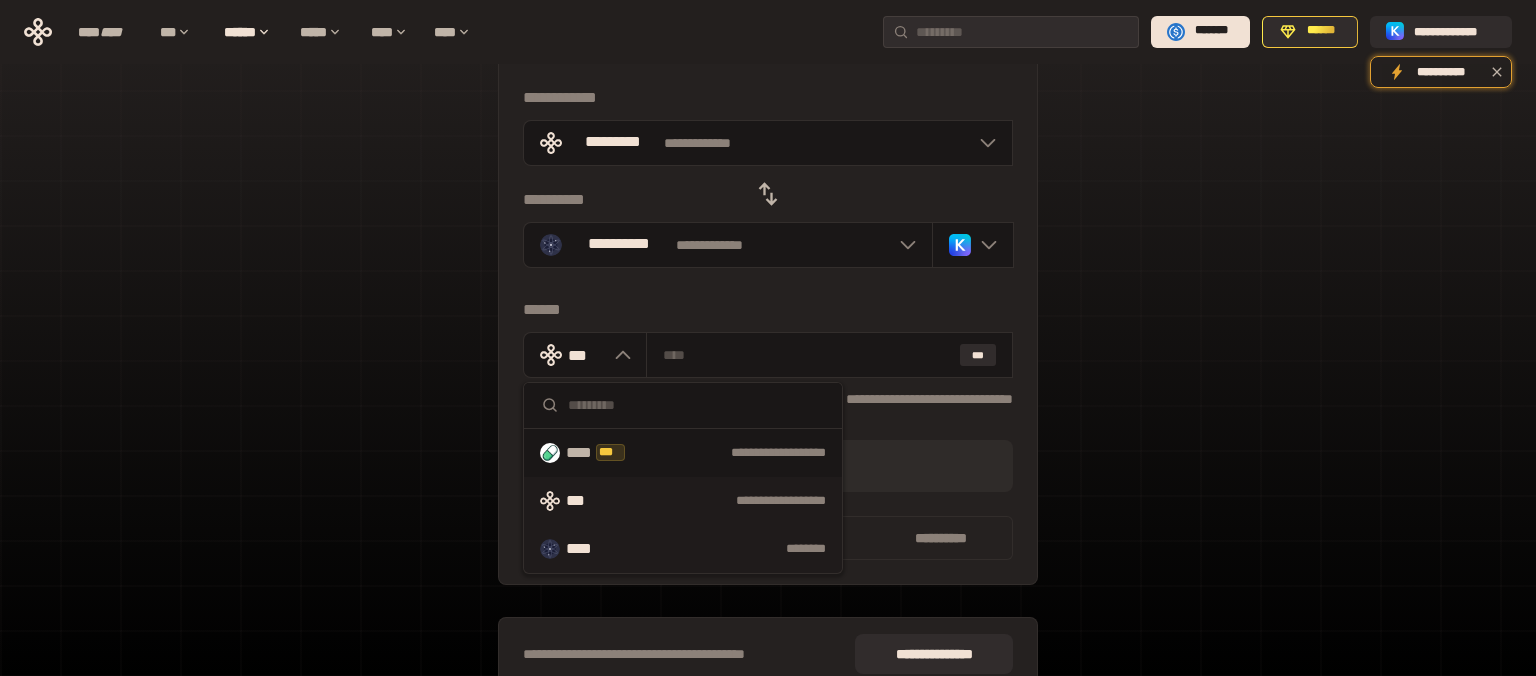 click on "****" at bounding box center [589, 549] 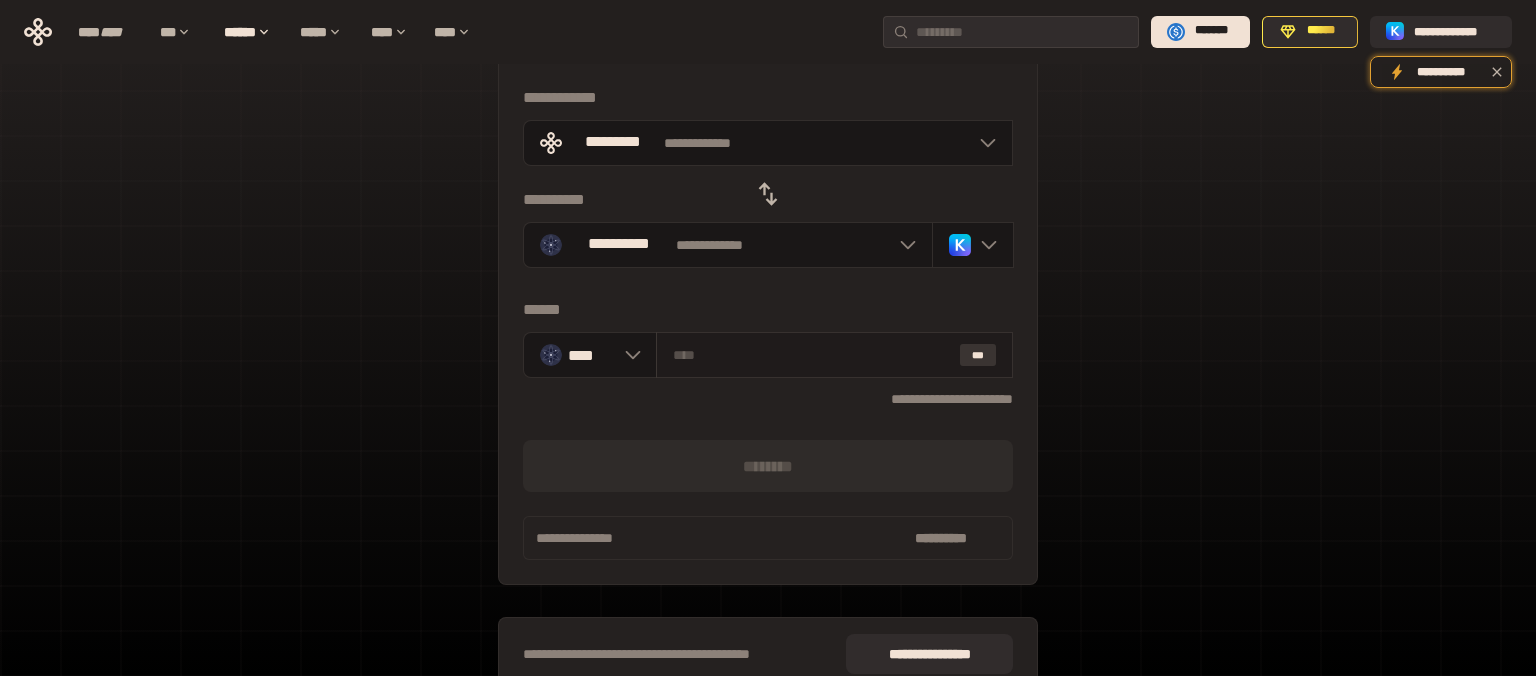 click on "***" at bounding box center (978, 355) 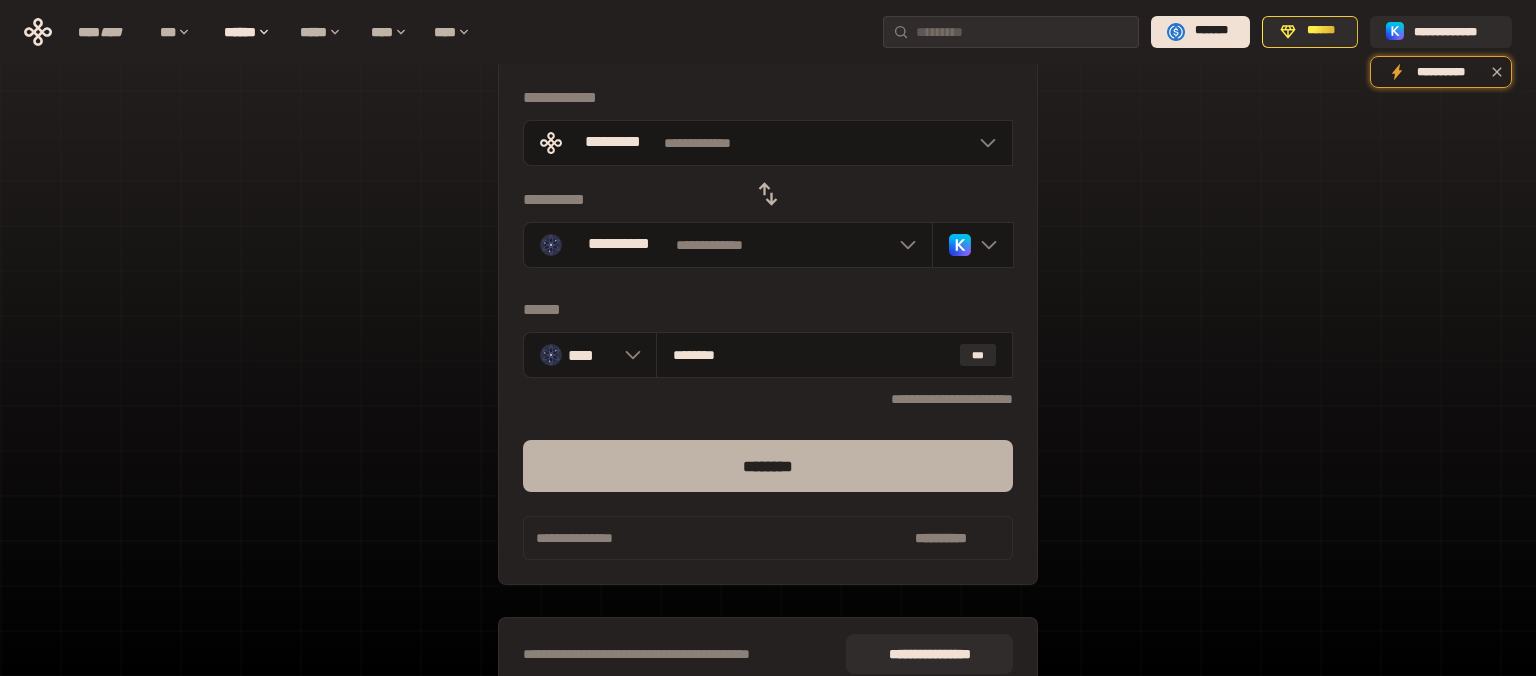 click on "********" at bounding box center (768, 466) 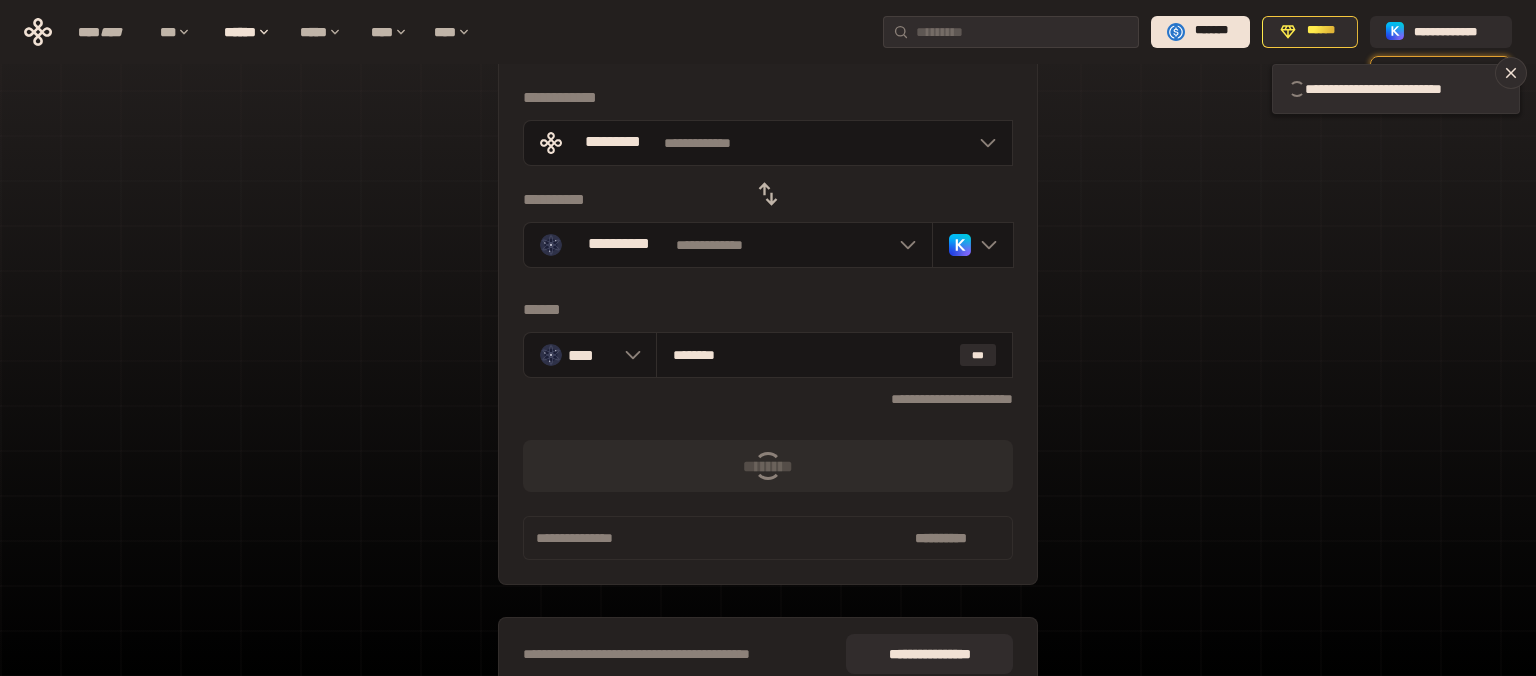type 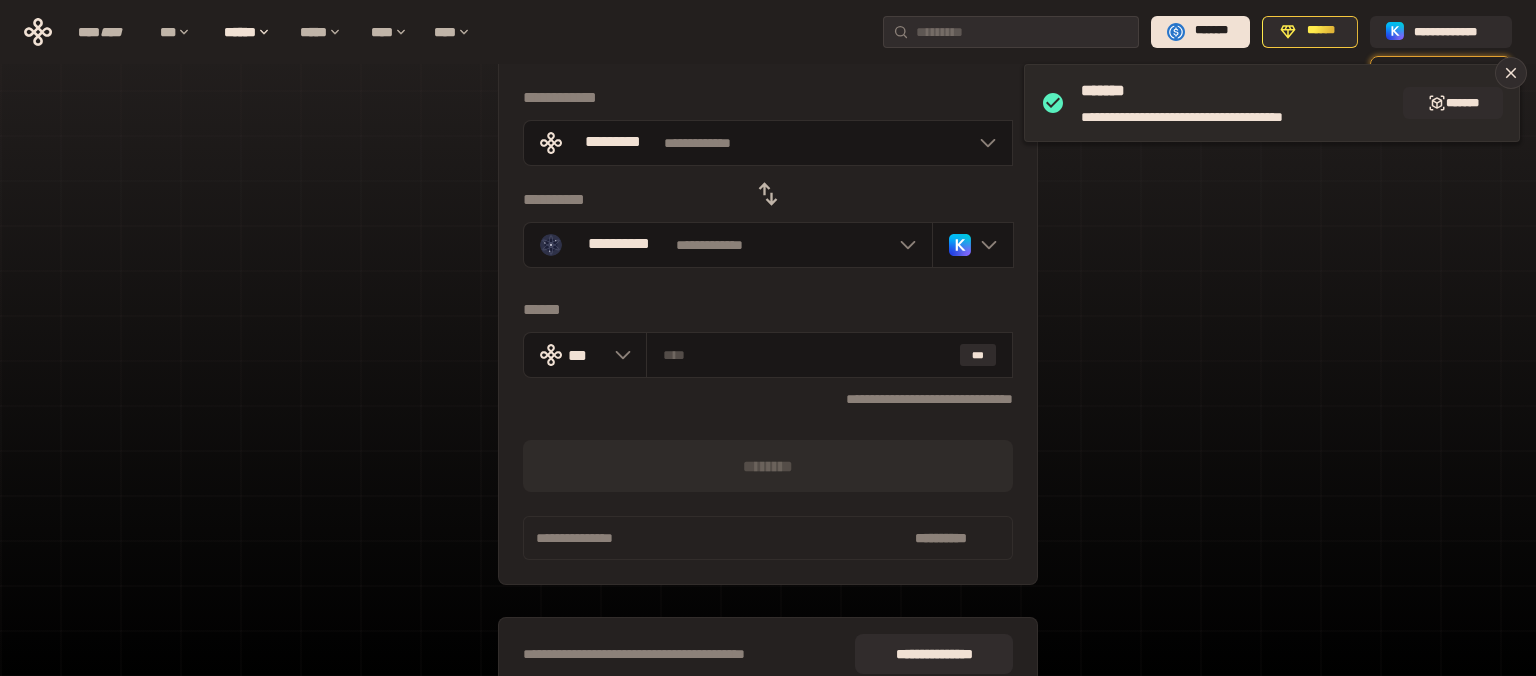 click on "[FIRST] [LAST]" at bounding box center [1226, 103] 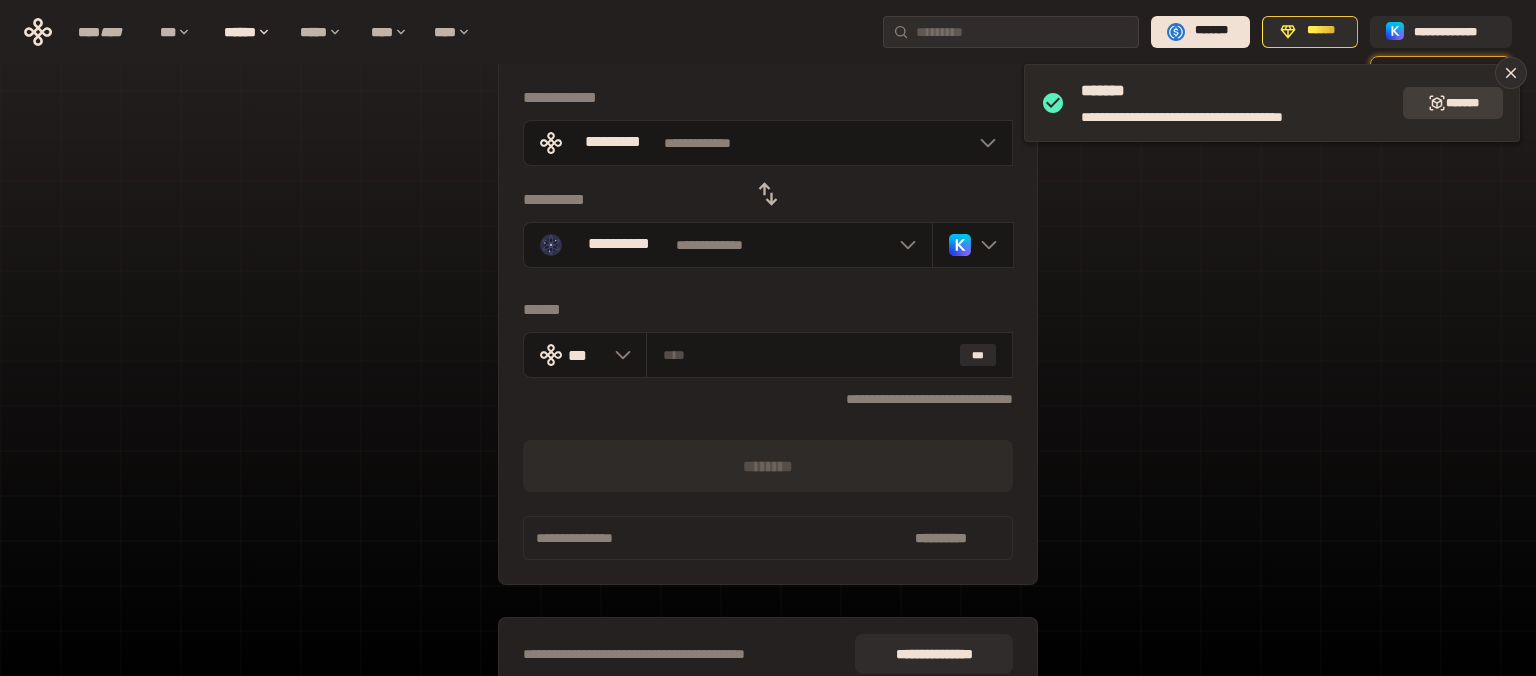 click on "*******" at bounding box center (1453, 103) 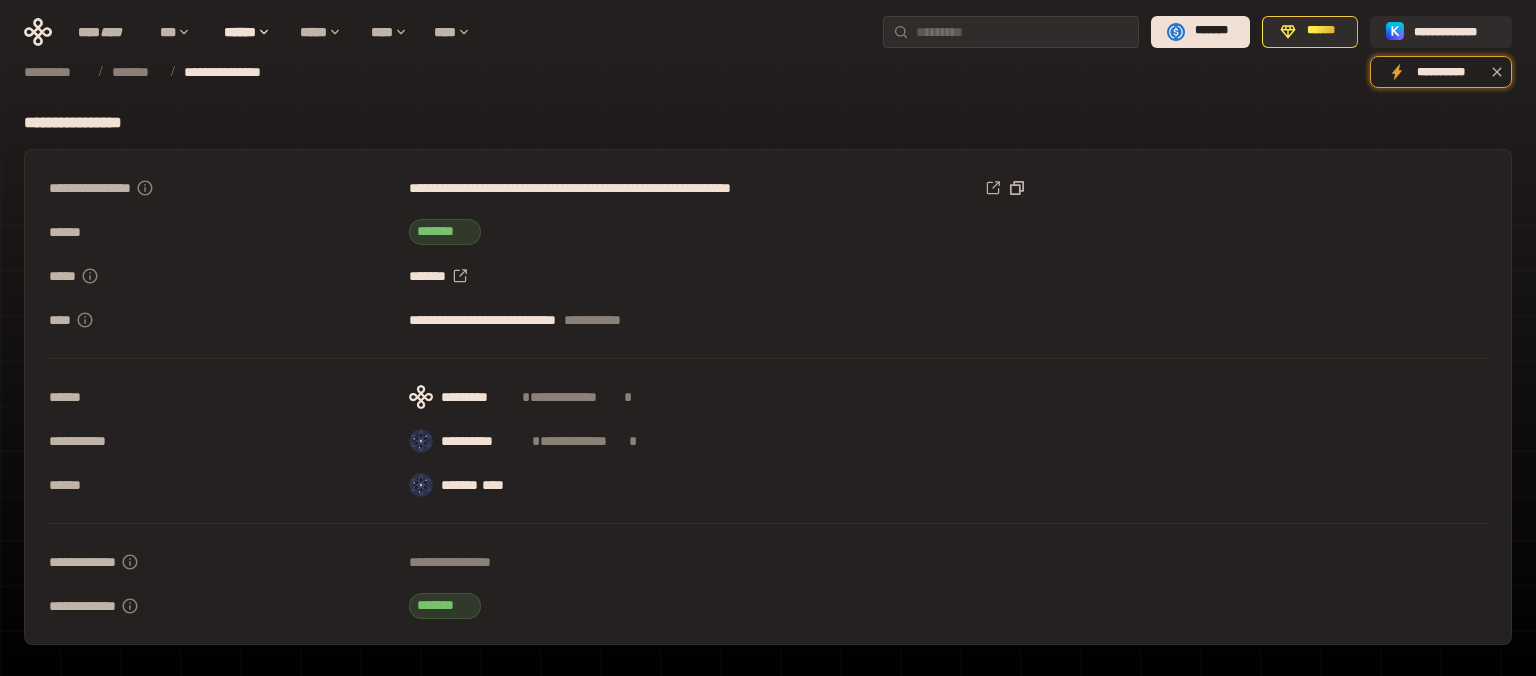 scroll, scrollTop: 60, scrollLeft: 0, axis: vertical 